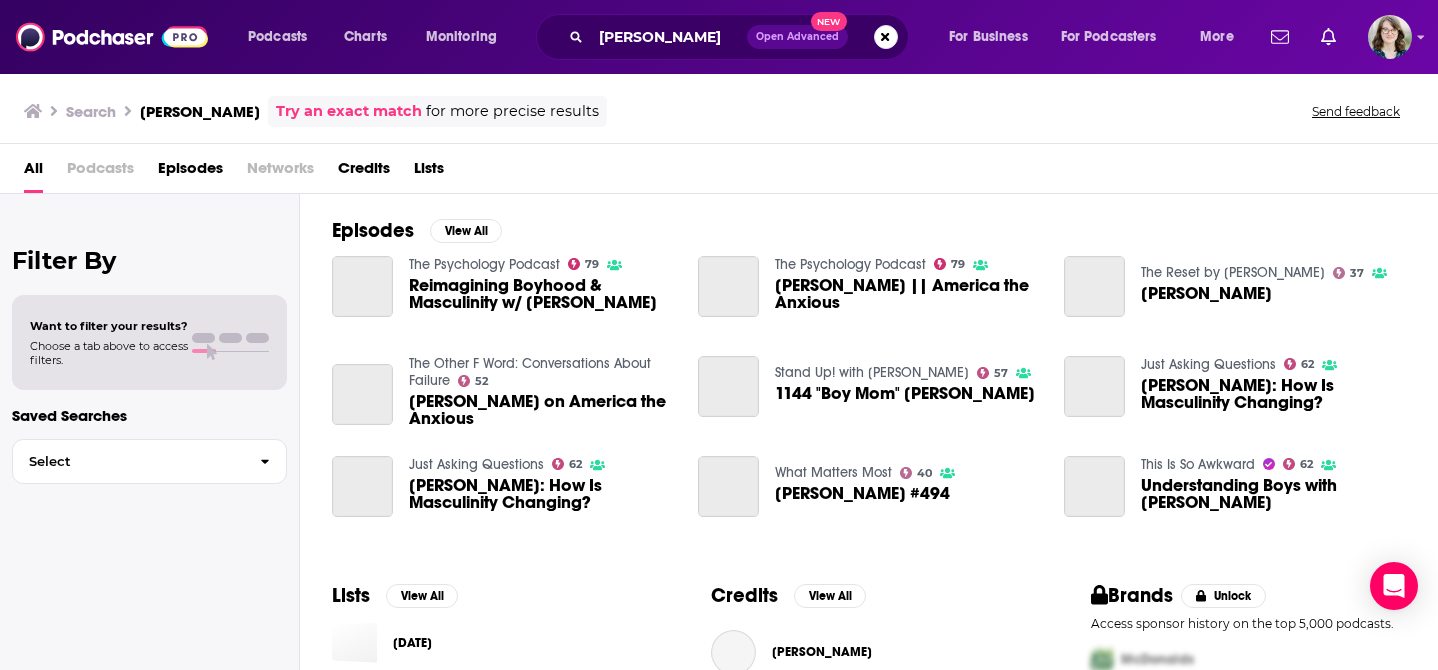 scroll, scrollTop: 0, scrollLeft: 0, axis: both 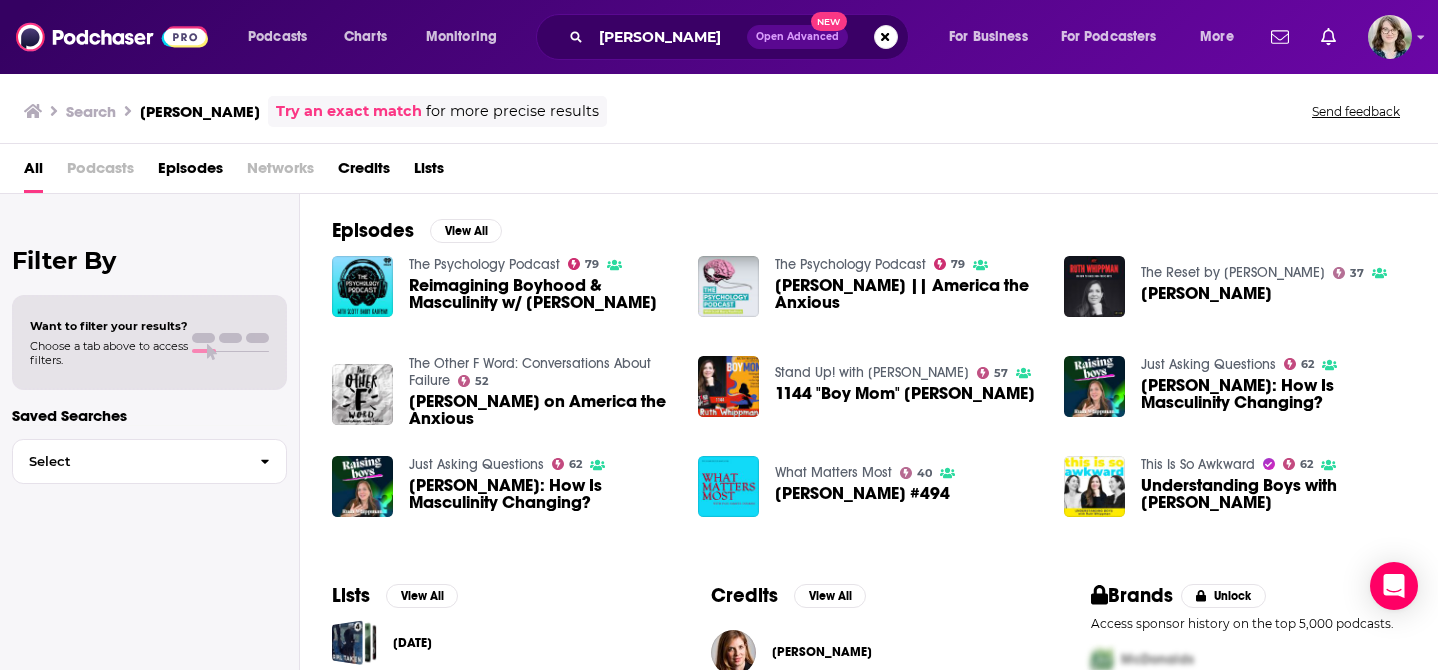 click on "Ruth Whippman Open Advanced New" at bounding box center (722, 37) 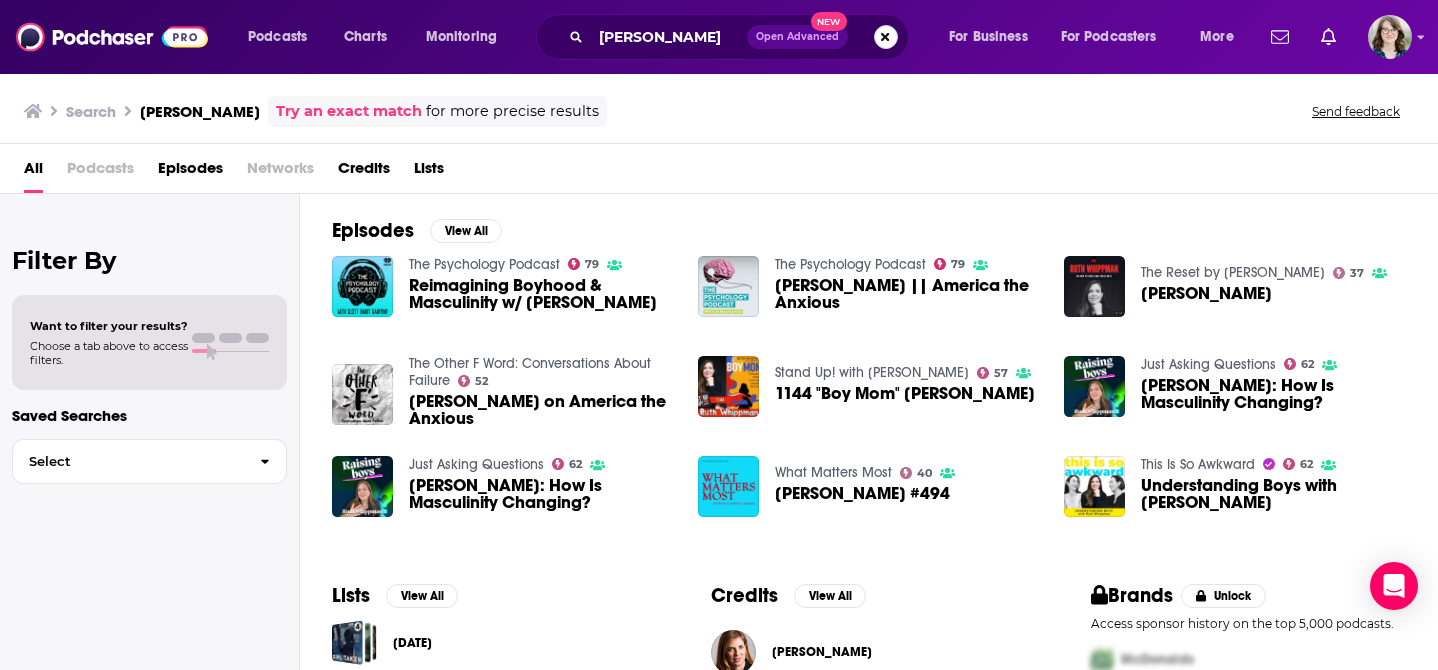 click at bounding box center (886, 37) 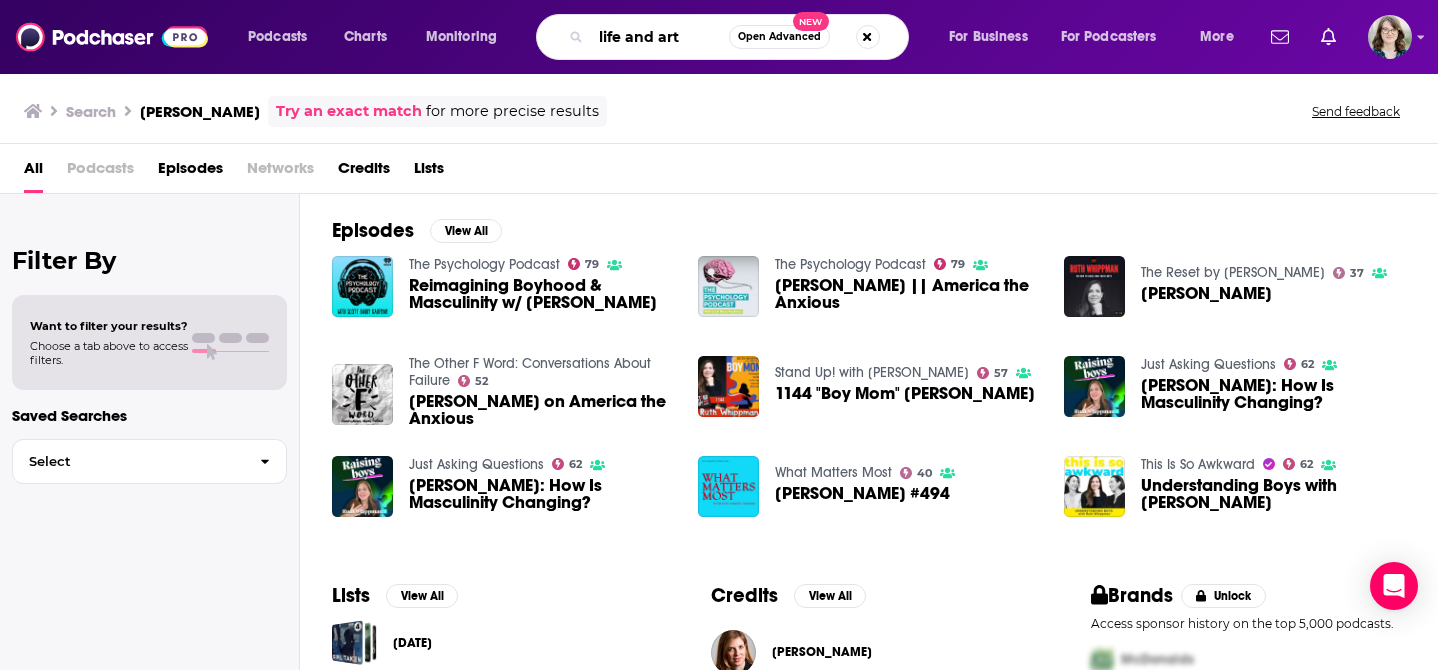 type on "life and art" 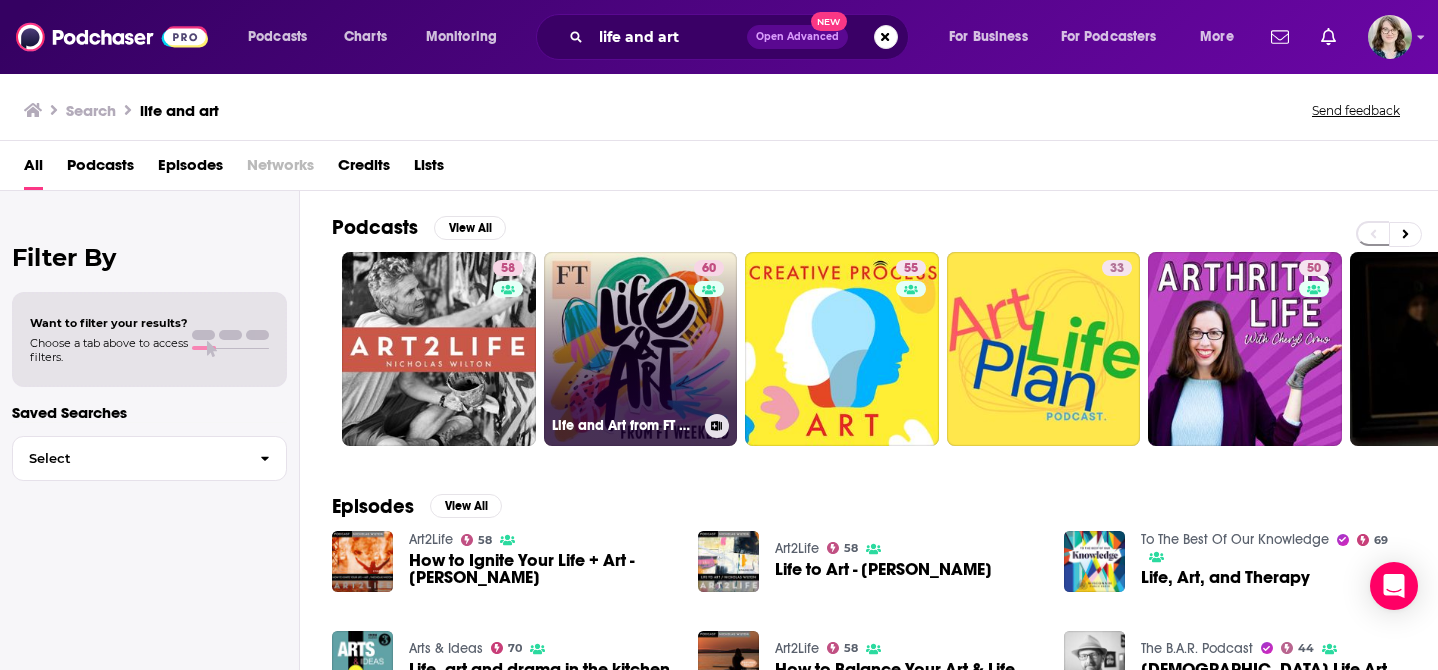 click on "60 Life and Art from FT Weekend" at bounding box center [641, 349] 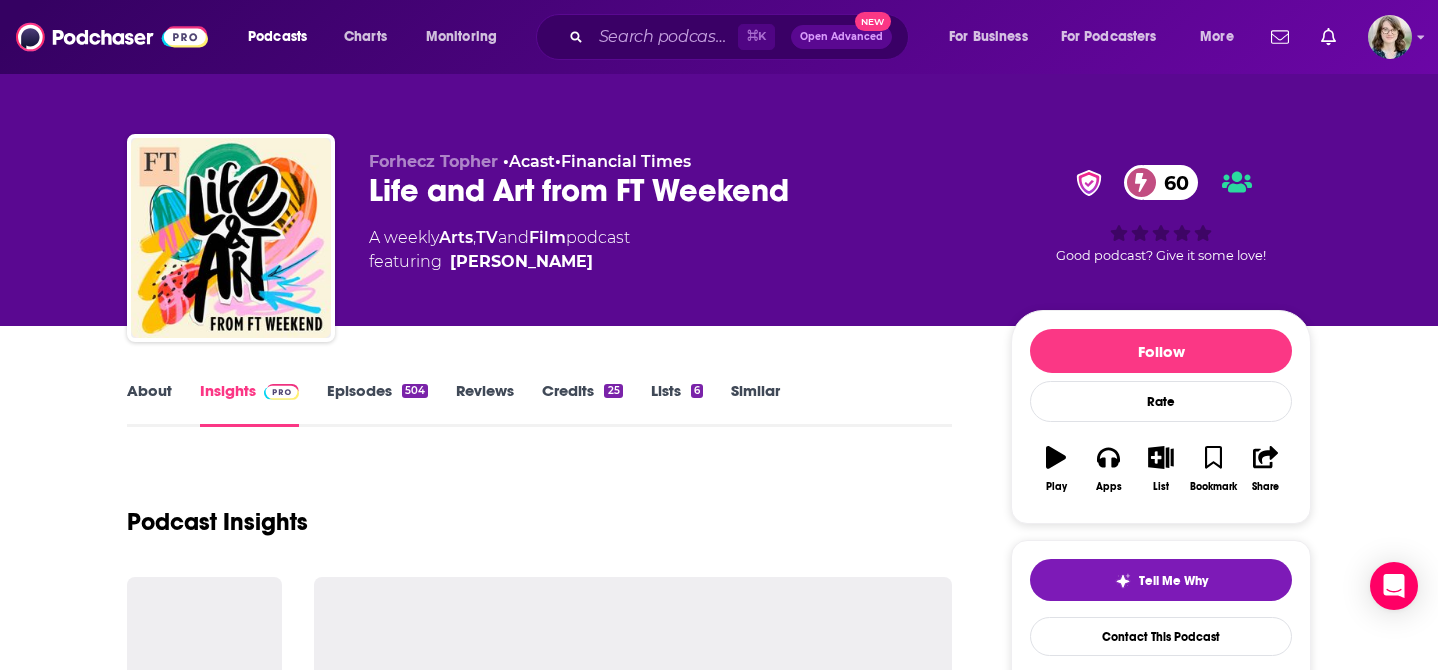 click on "About Insights Episodes 504 Reviews Credits 25 Lists 6 Similar Podcast Insights" at bounding box center [553, 2658] 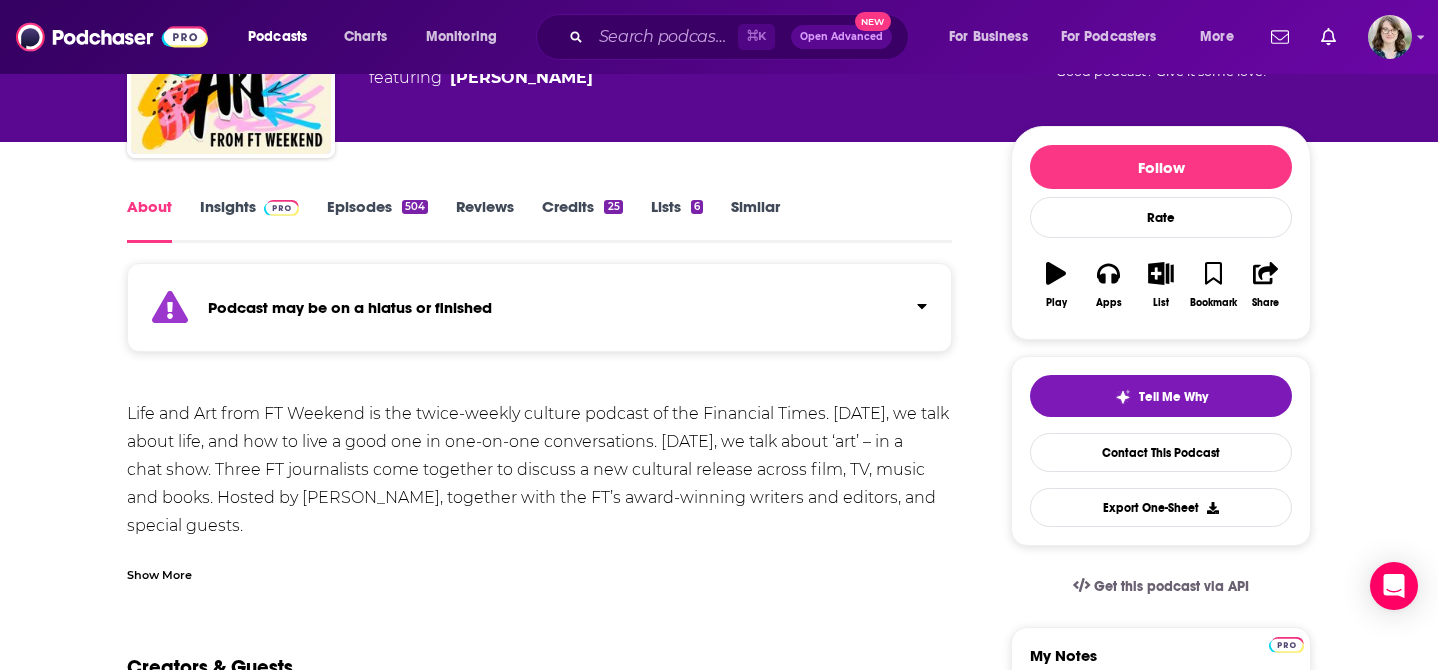scroll, scrollTop: 380, scrollLeft: 0, axis: vertical 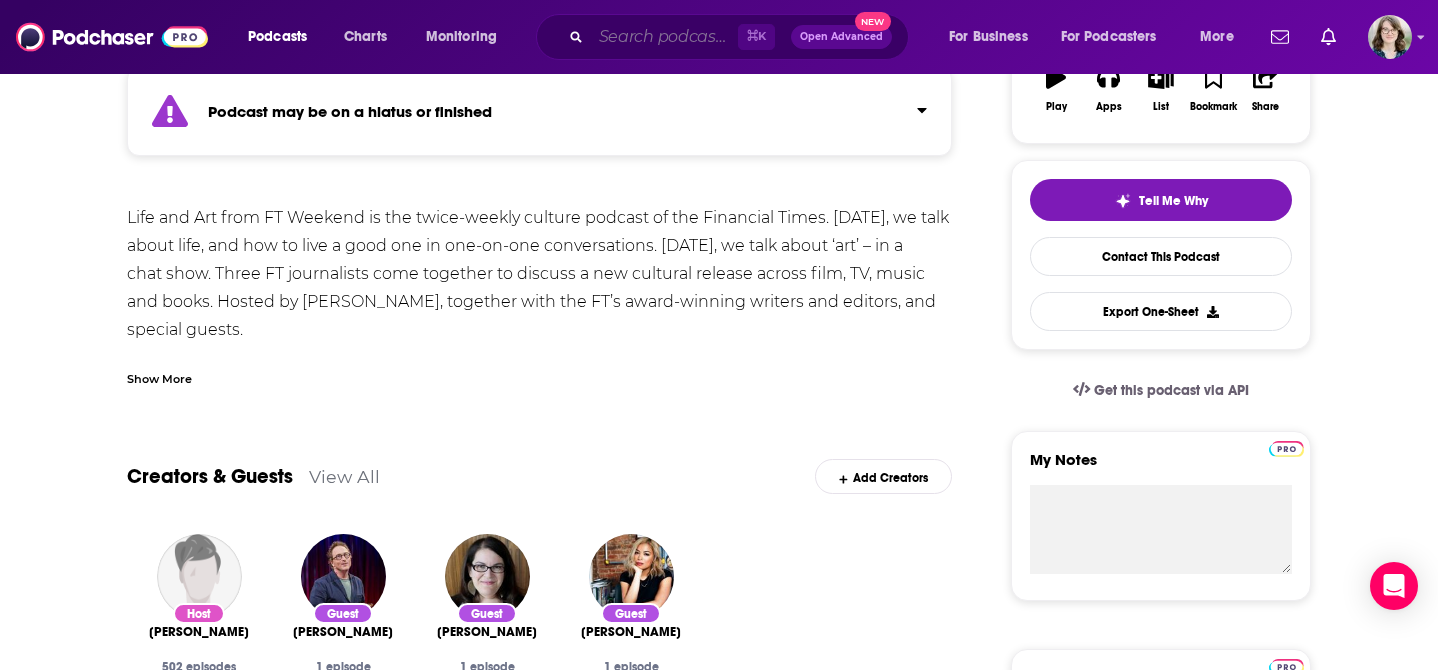 click at bounding box center (664, 37) 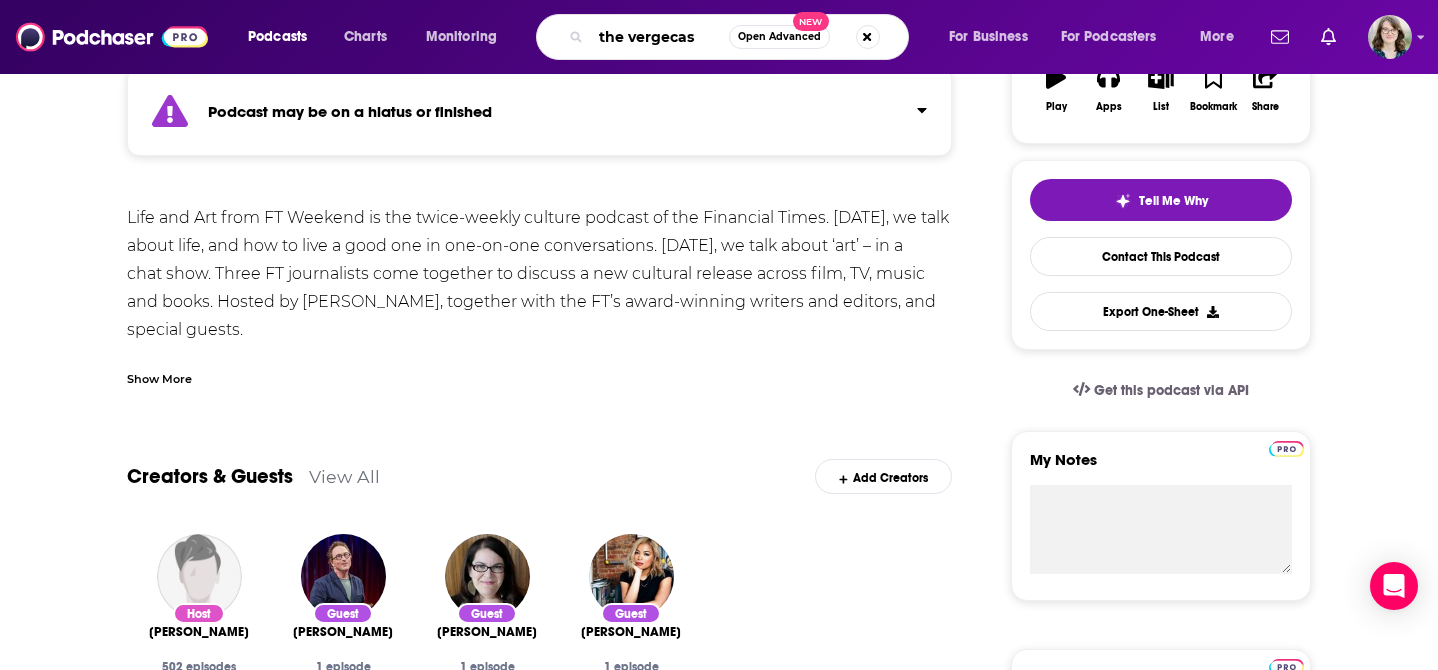 type on "the vergecast" 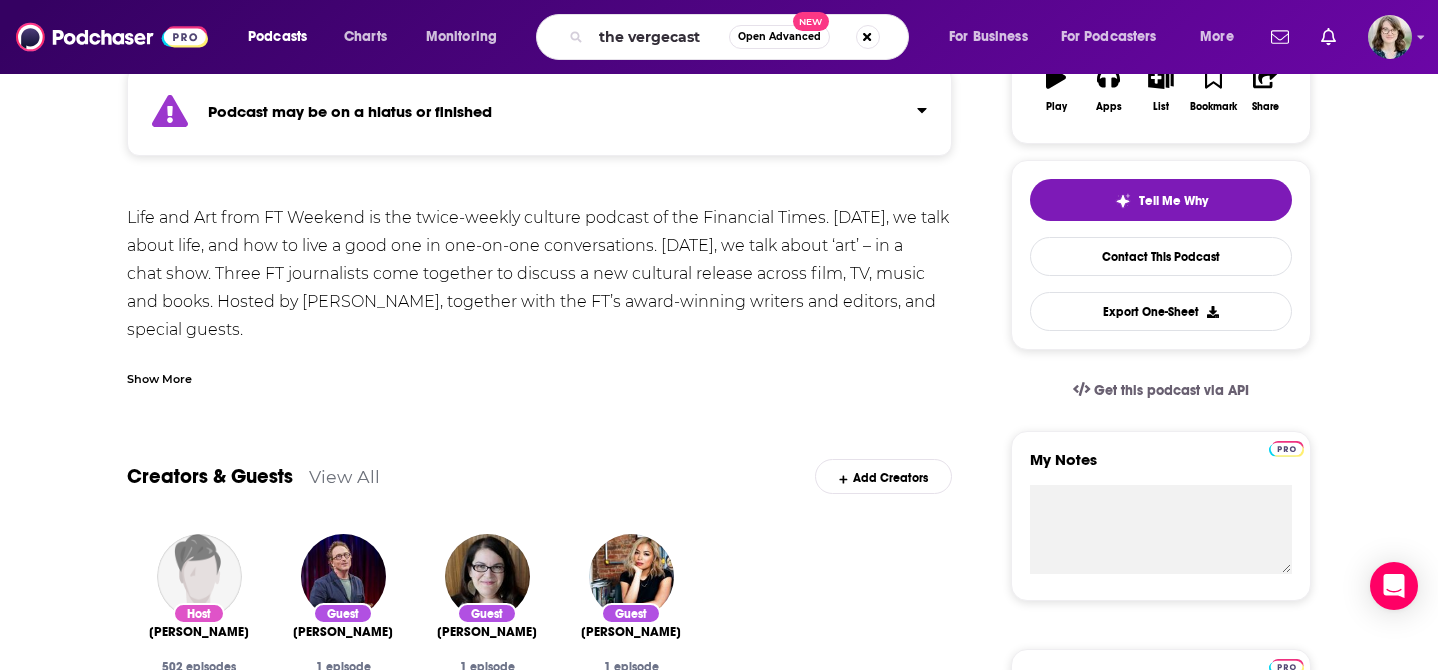 scroll, scrollTop: 0, scrollLeft: 0, axis: both 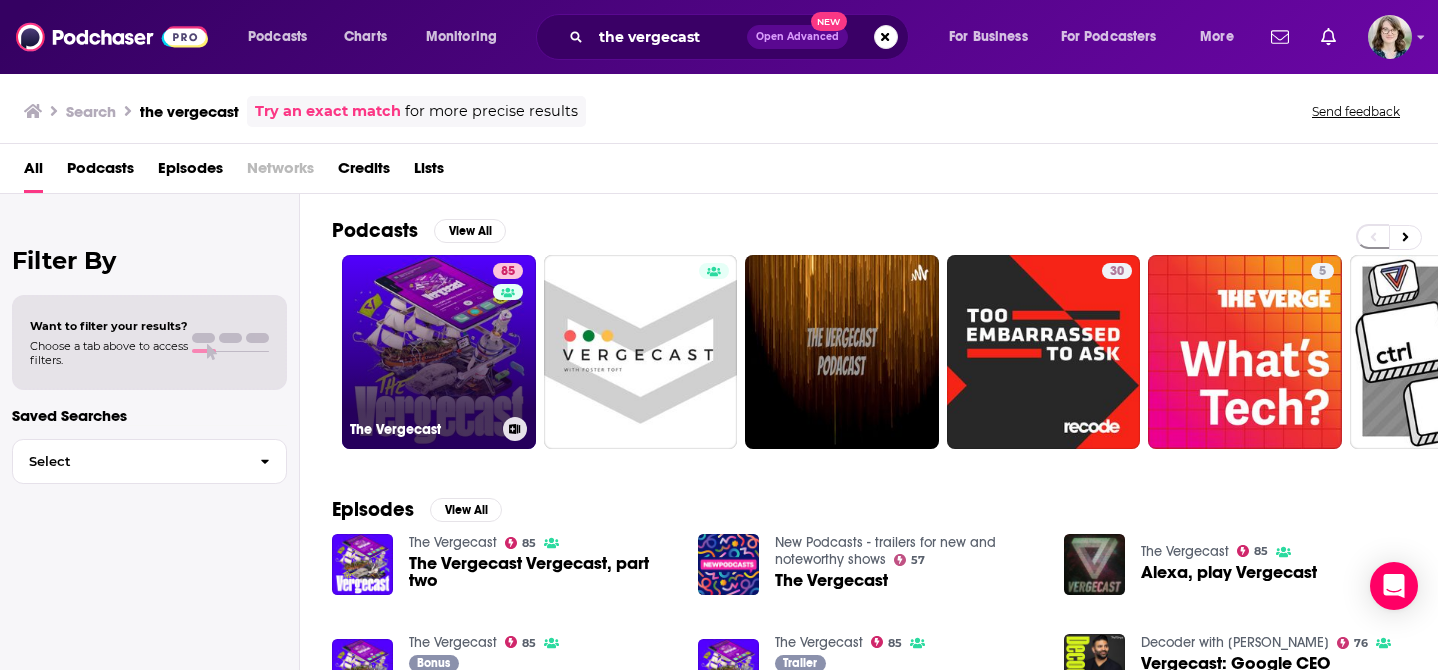 click on "85" at bounding box center [510, 340] 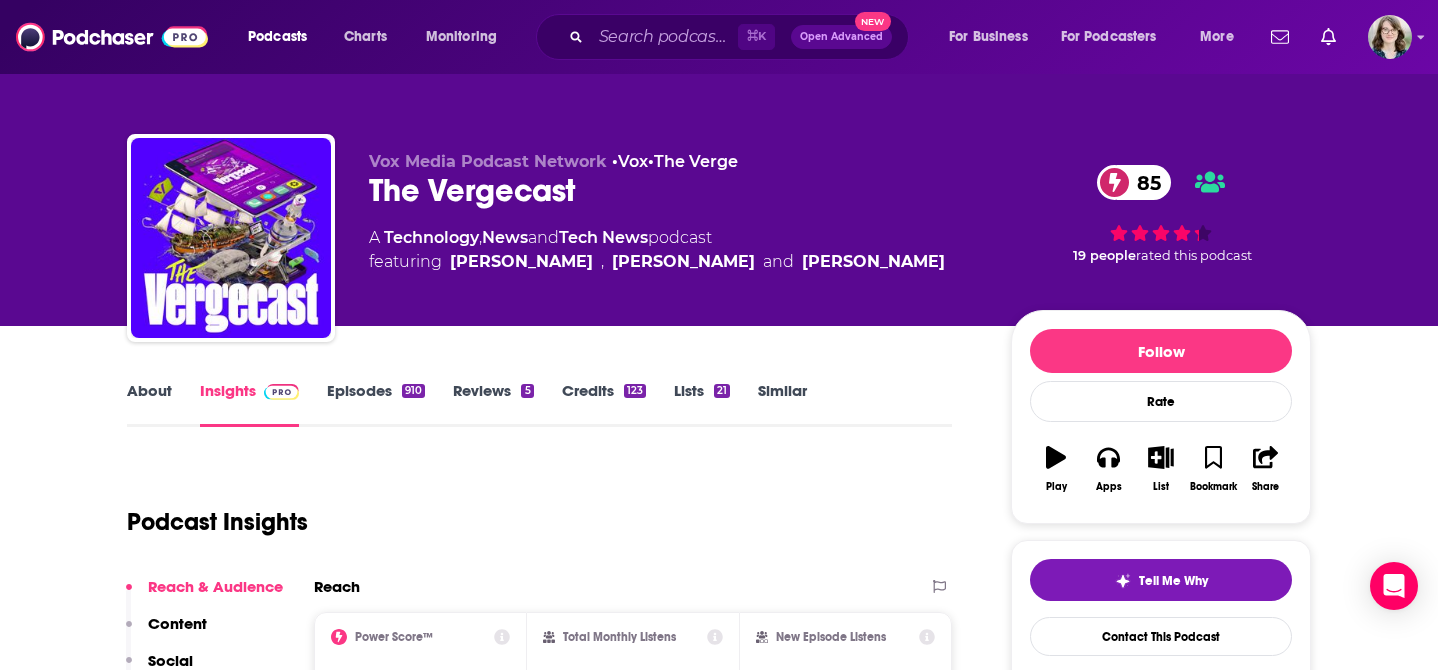 click on "Similar" at bounding box center (782, 404) 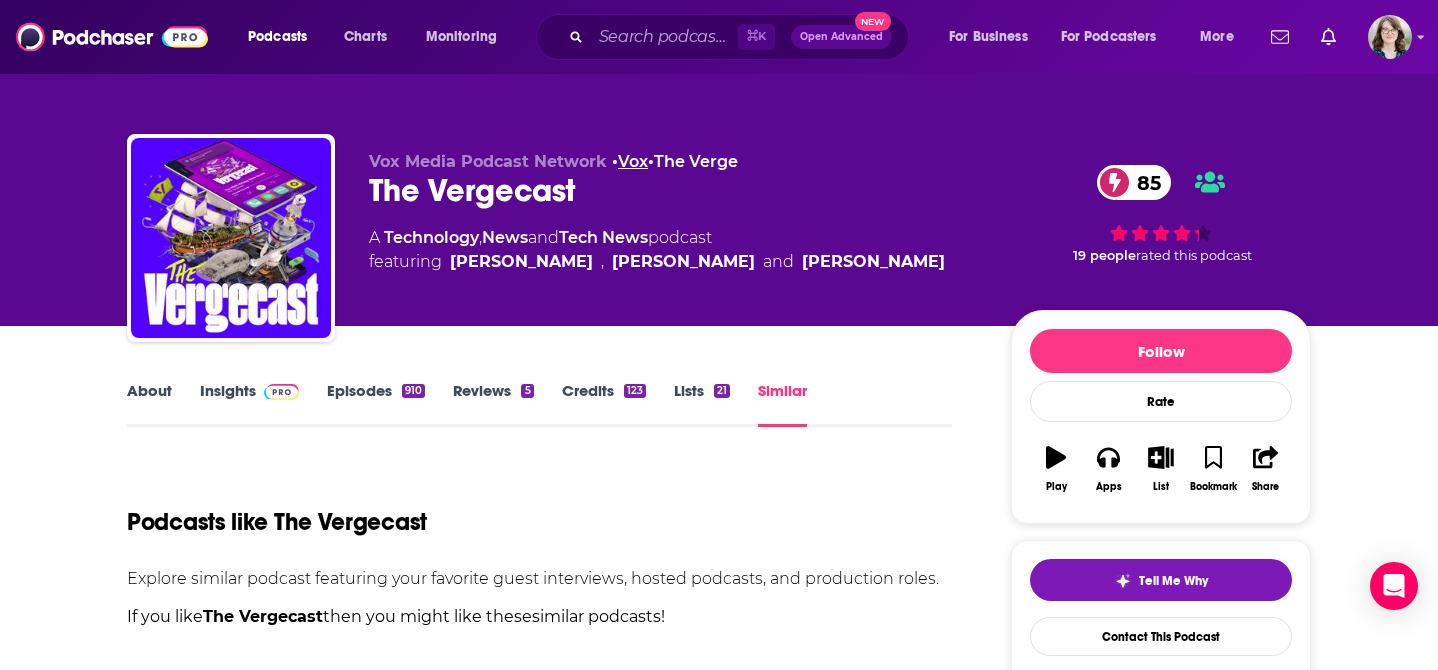click on "Vox" at bounding box center (633, 161) 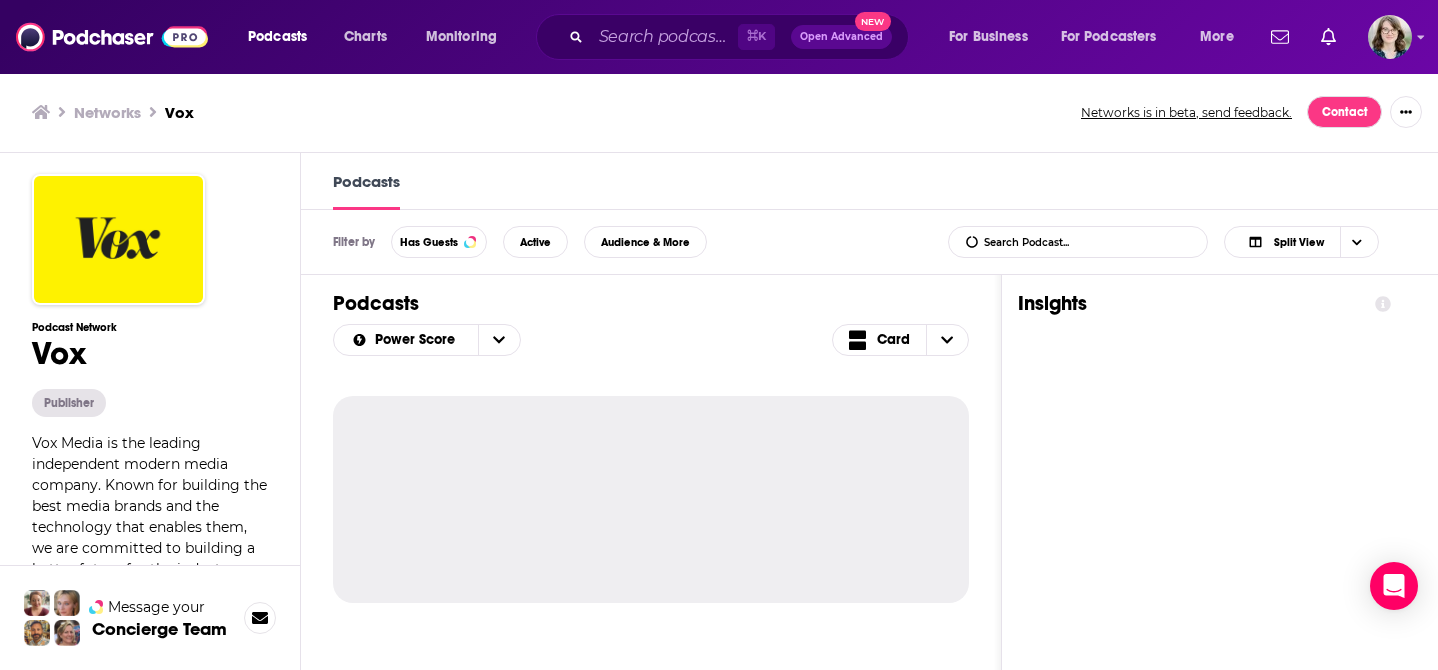 scroll, scrollTop: 1, scrollLeft: 0, axis: vertical 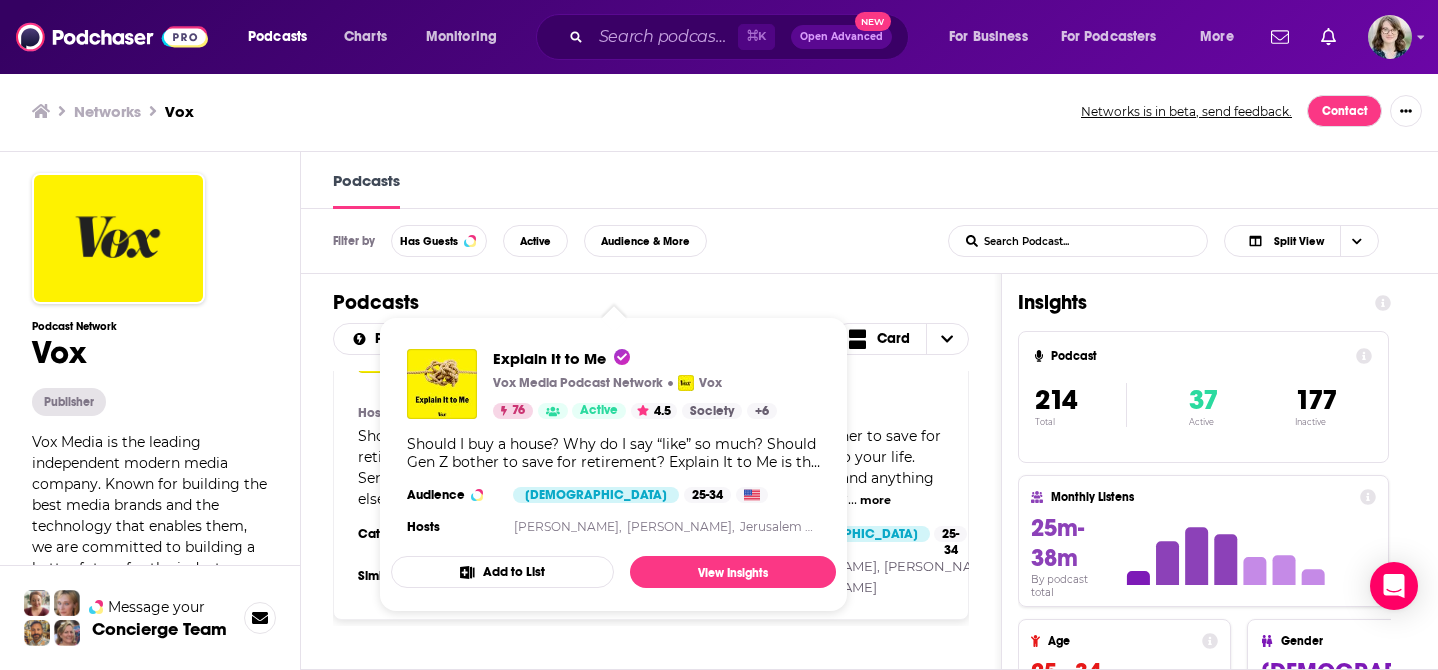 click on "Explain It to Me Vox Media Podcast Network Vox 76 Active 4.5 Add to List" at bounding box center [651, 336] 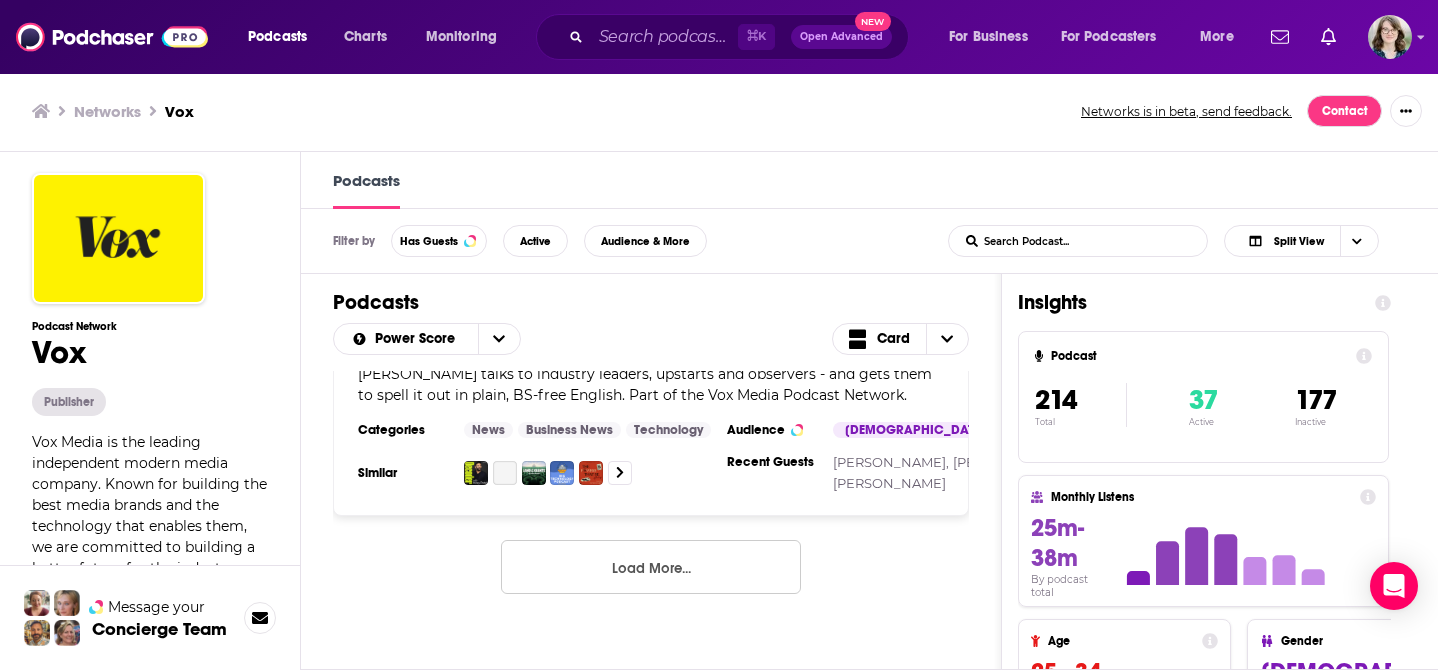 scroll, scrollTop: 9394, scrollLeft: 0, axis: vertical 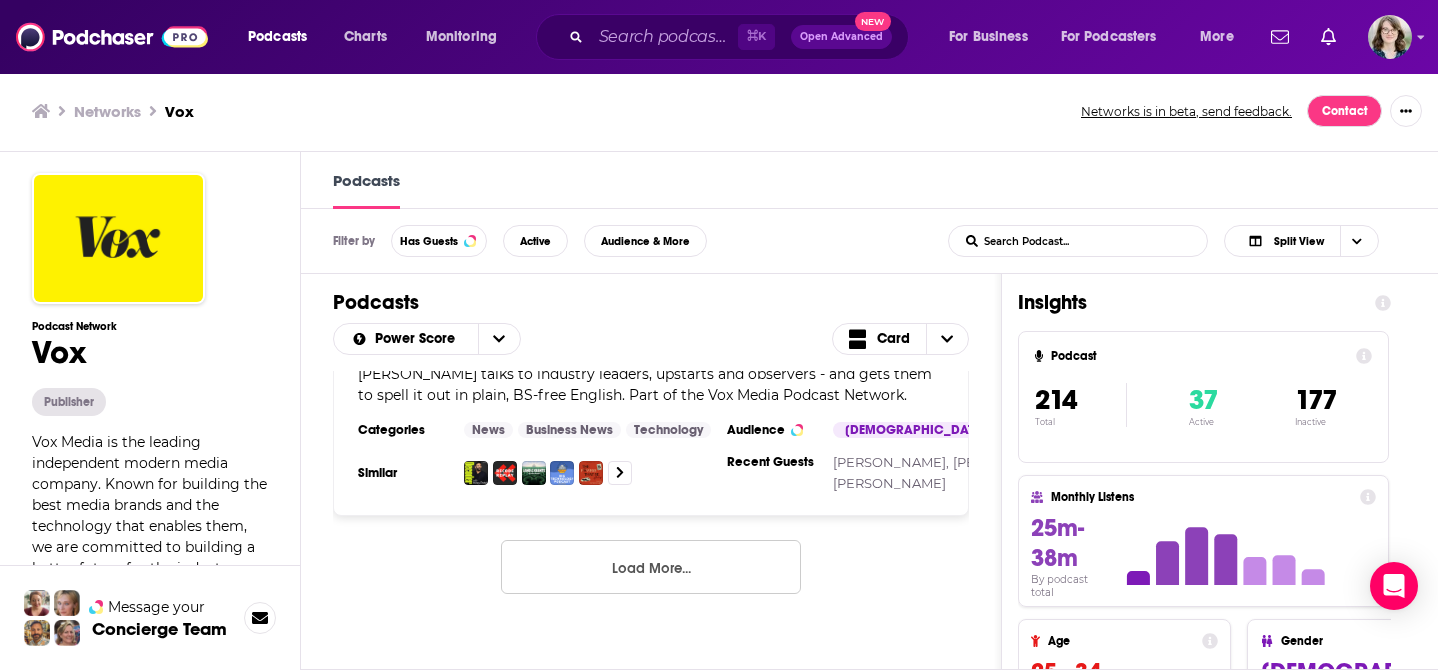 click on "Load More..." at bounding box center (651, 567) 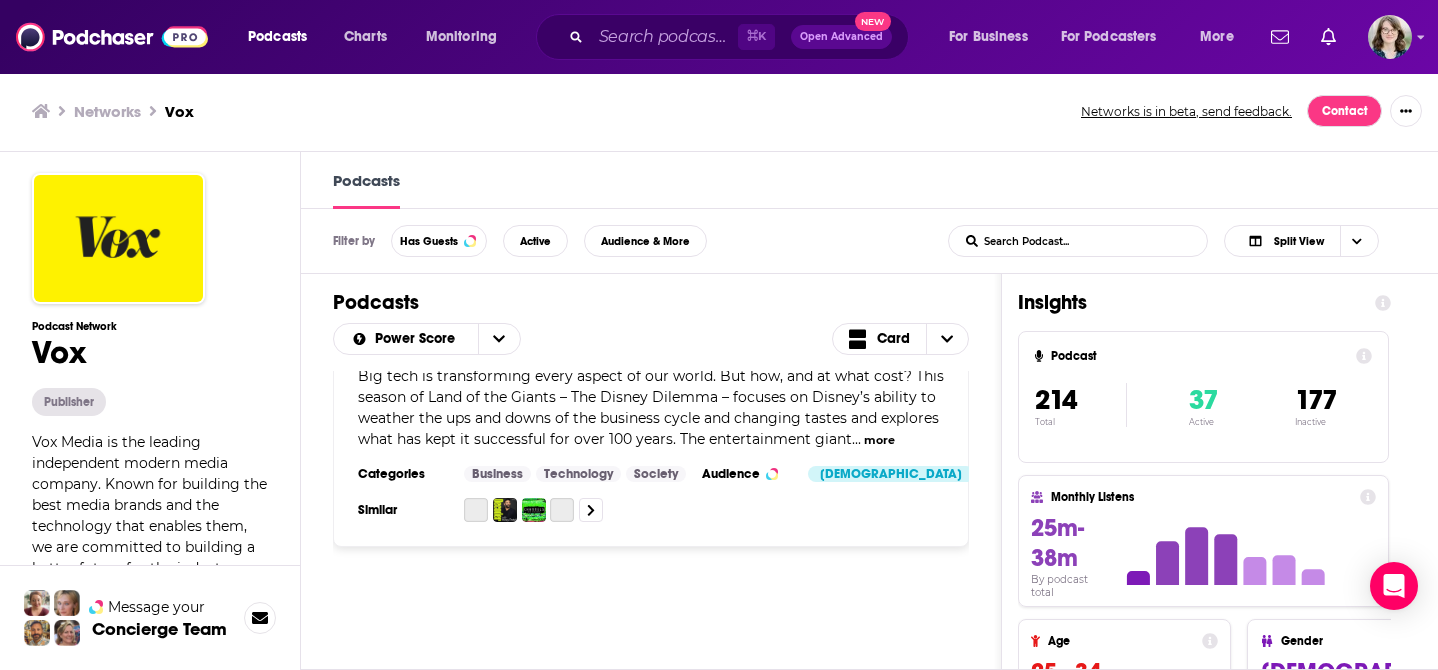 scroll, scrollTop: 9644, scrollLeft: 0, axis: vertical 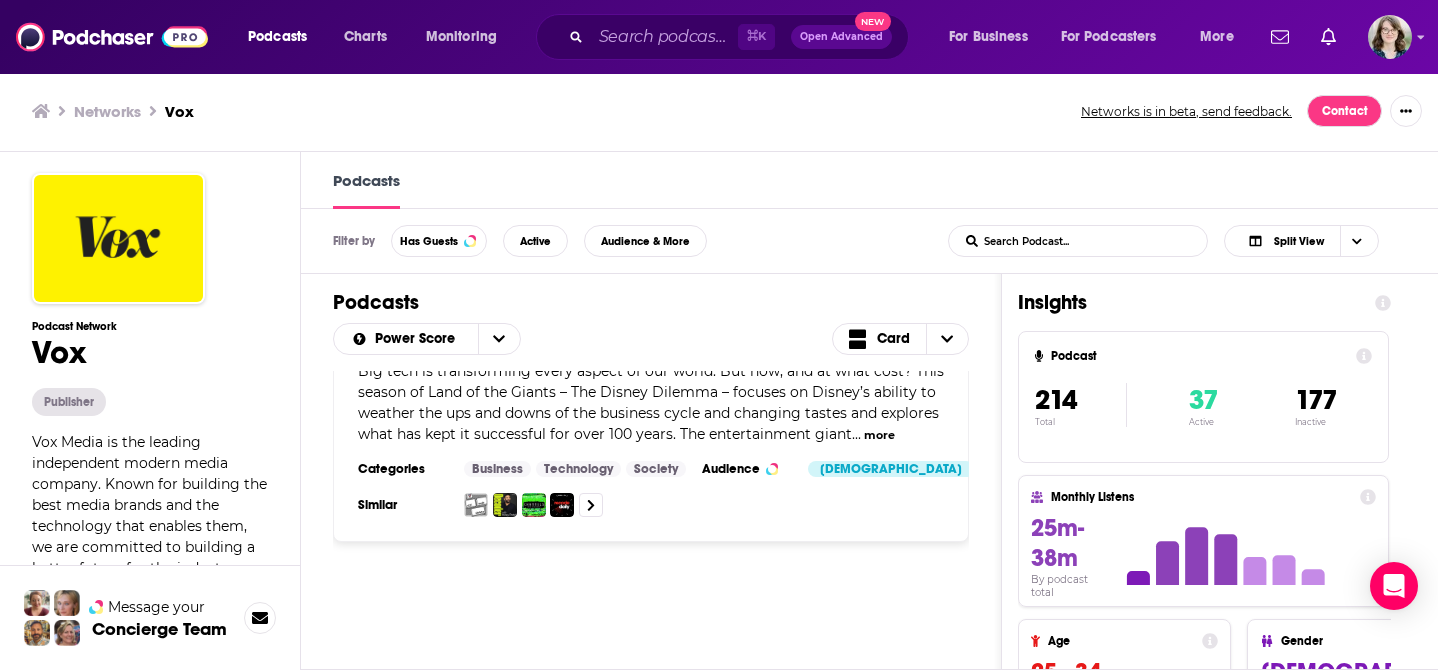 click on "⌘  K Open Advanced New" at bounding box center [722, 37] 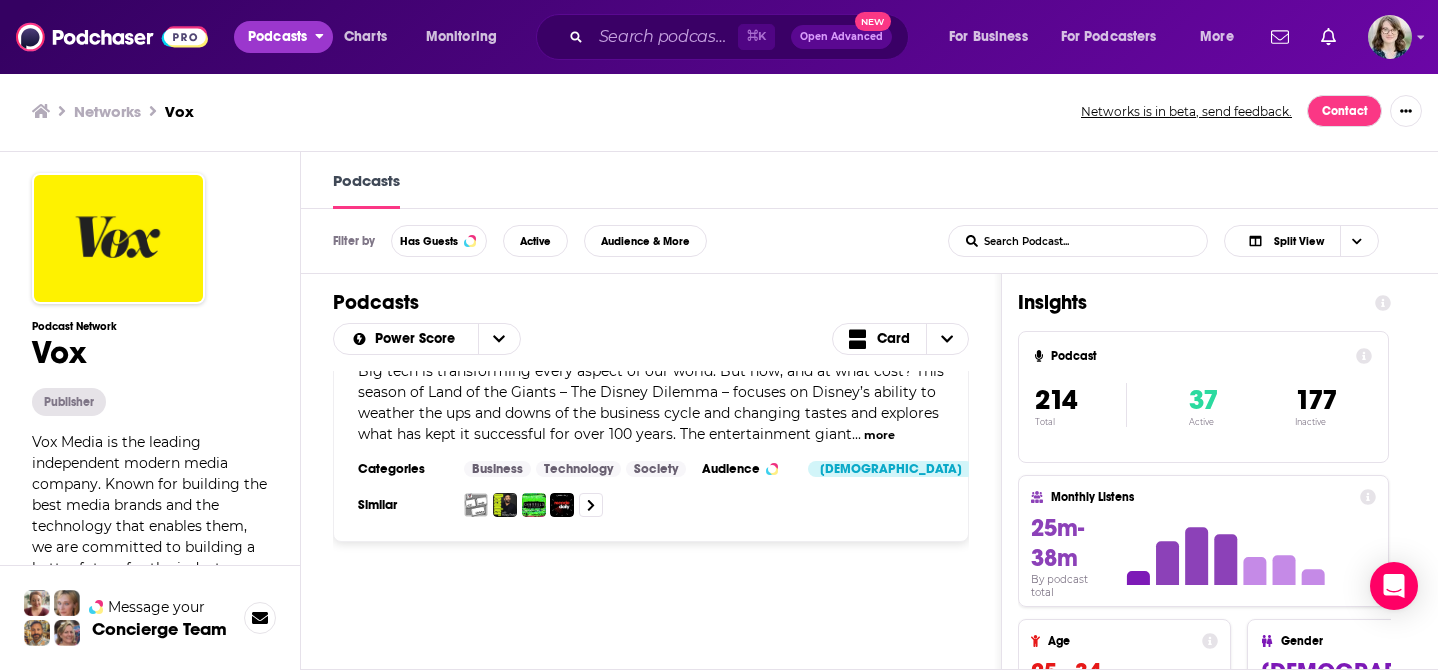click on "Podcasts" at bounding box center [277, 37] 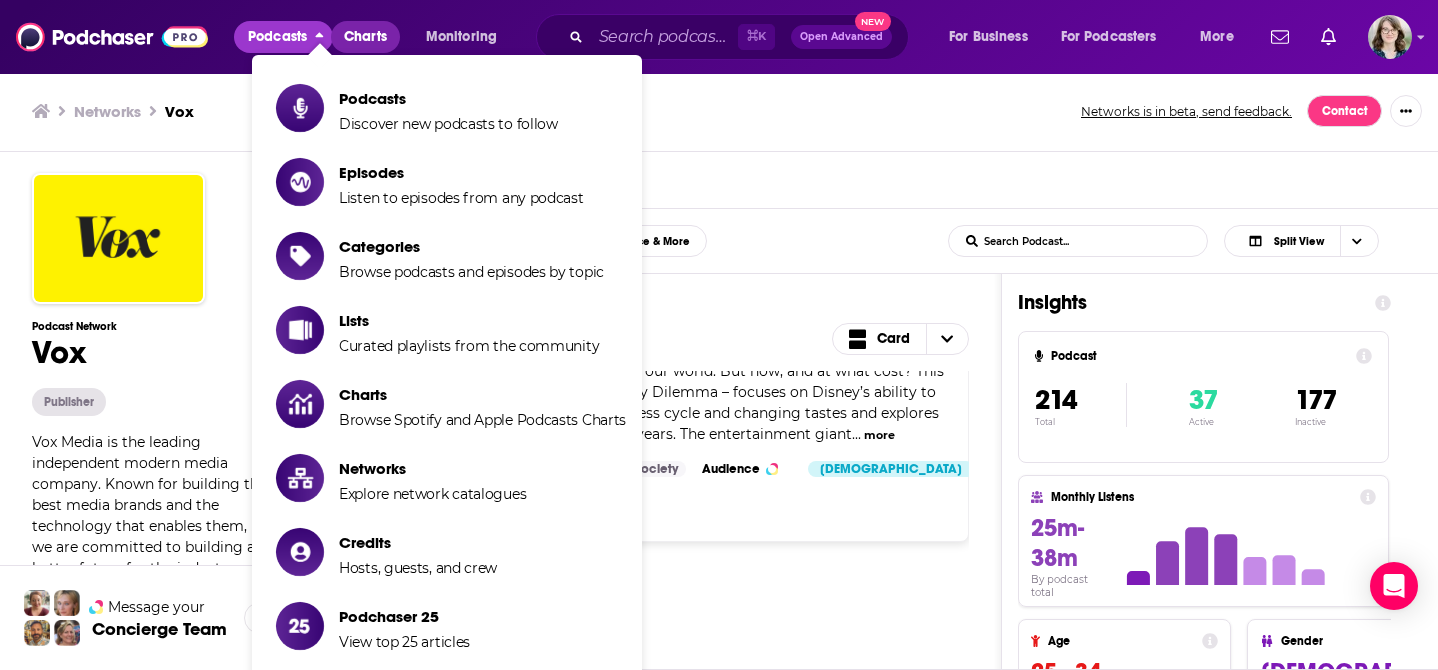 click on "Charts" at bounding box center [365, 37] 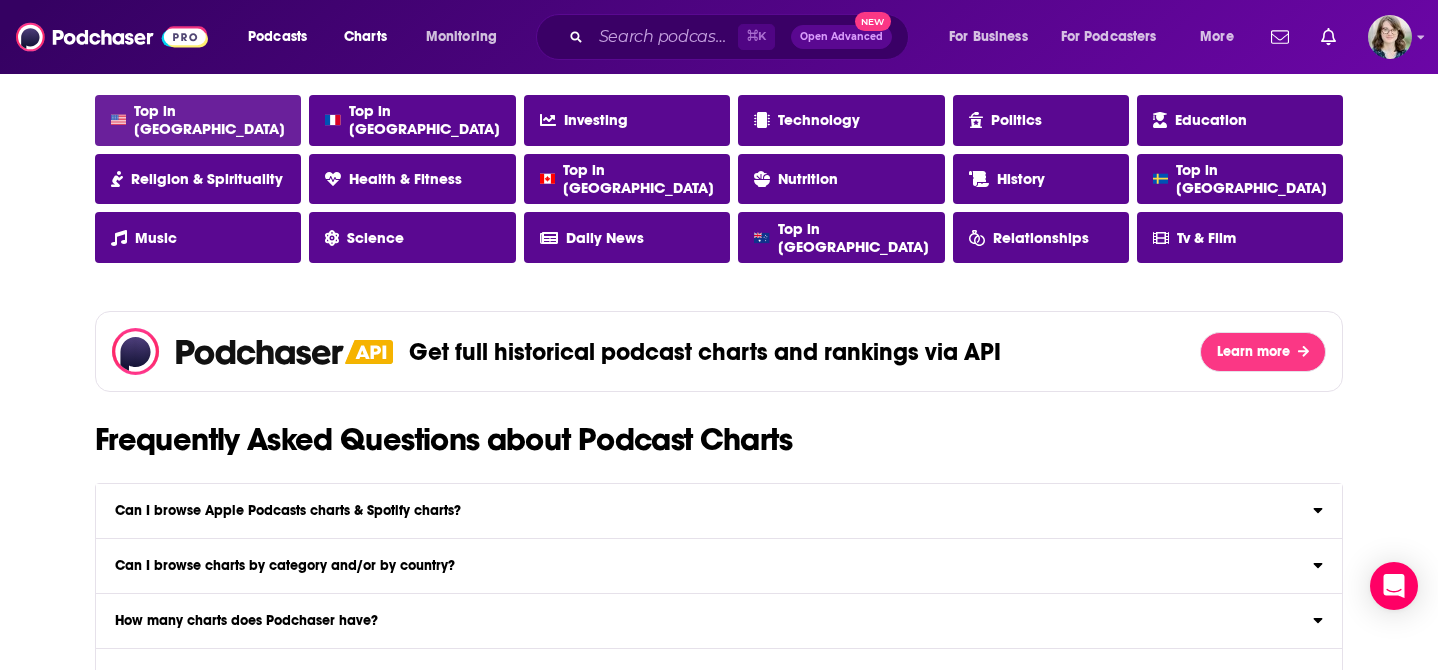 scroll, scrollTop: 1814, scrollLeft: 0, axis: vertical 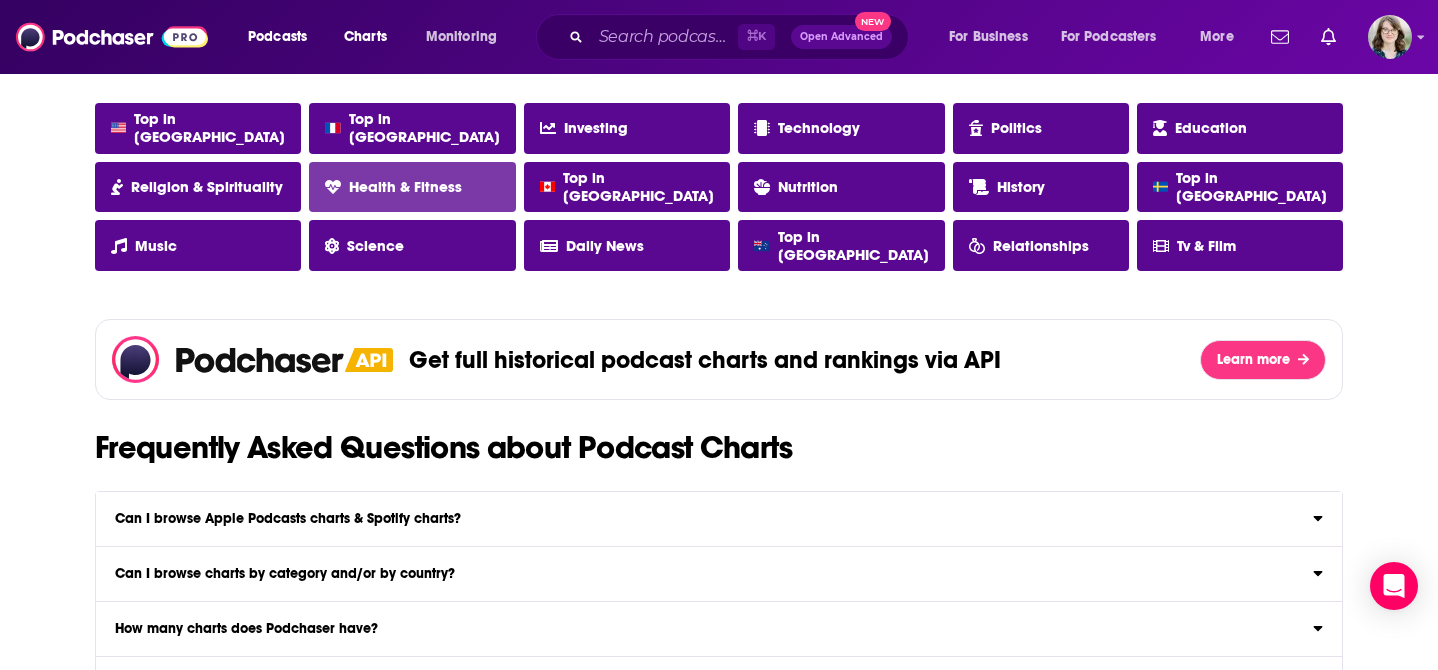 click on "Health & Fitness" at bounding box center (405, 187) 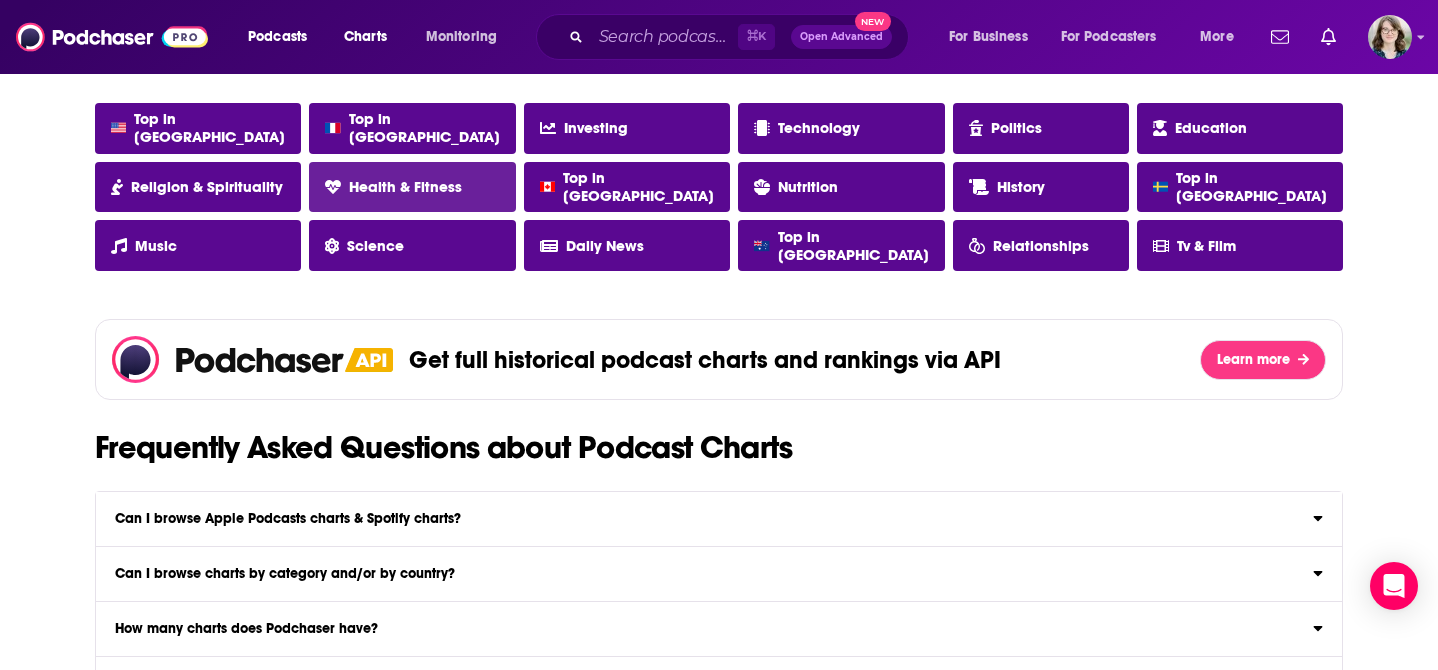 scroll, scrollTop: 0, scrollLeft: 0, axis: both 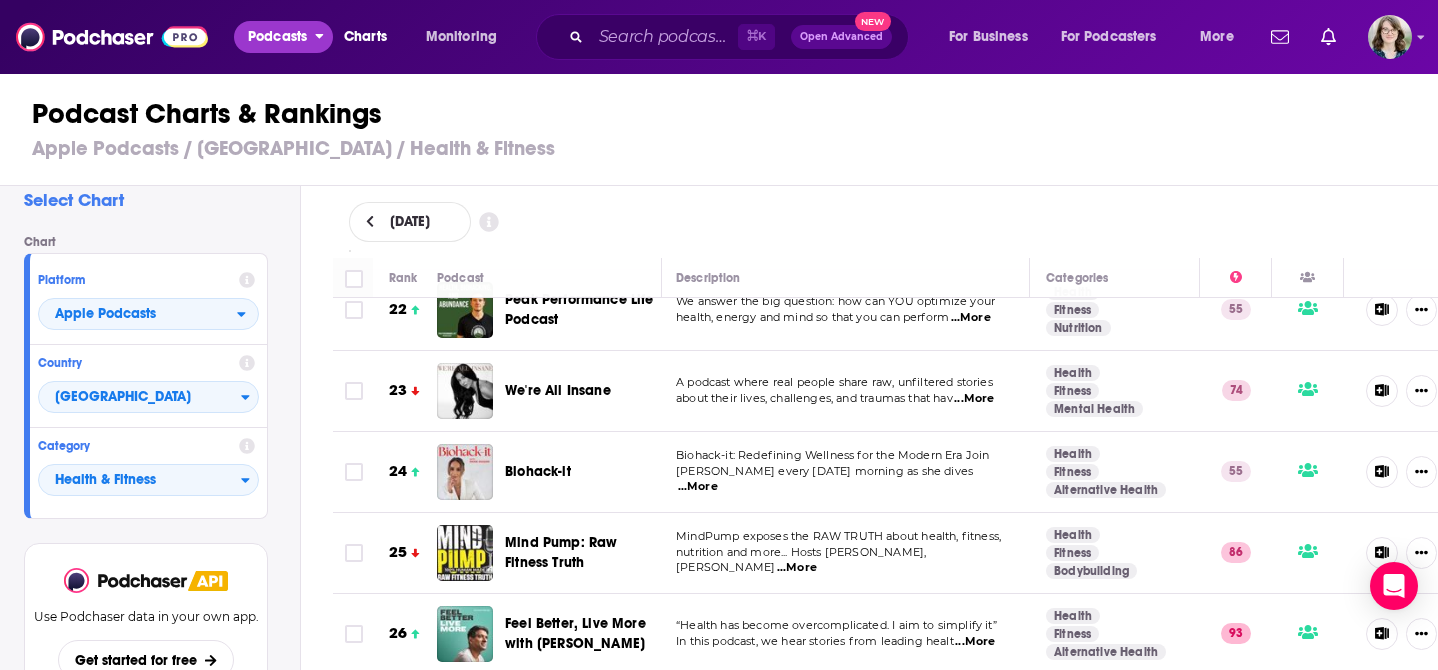 click on "Podcasts" at bounding box center (277, 37) 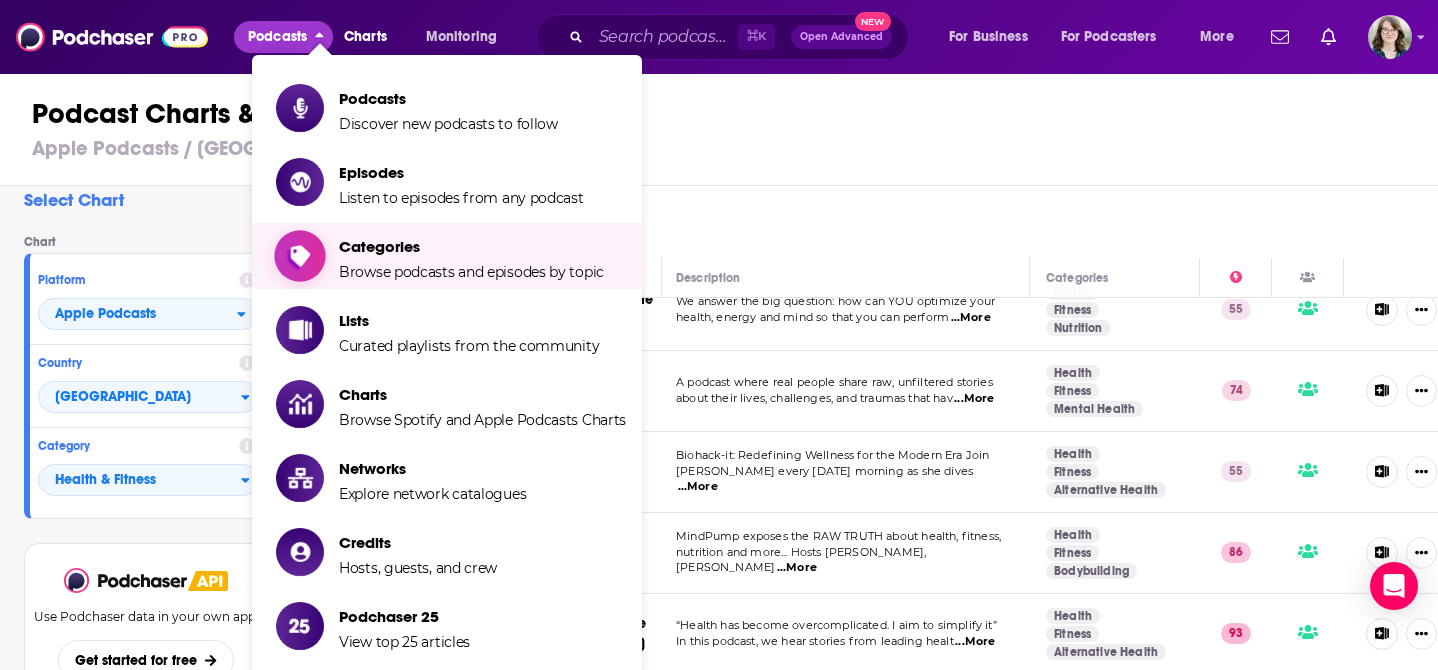 click on "Categories" at bounding box center [471, 246] 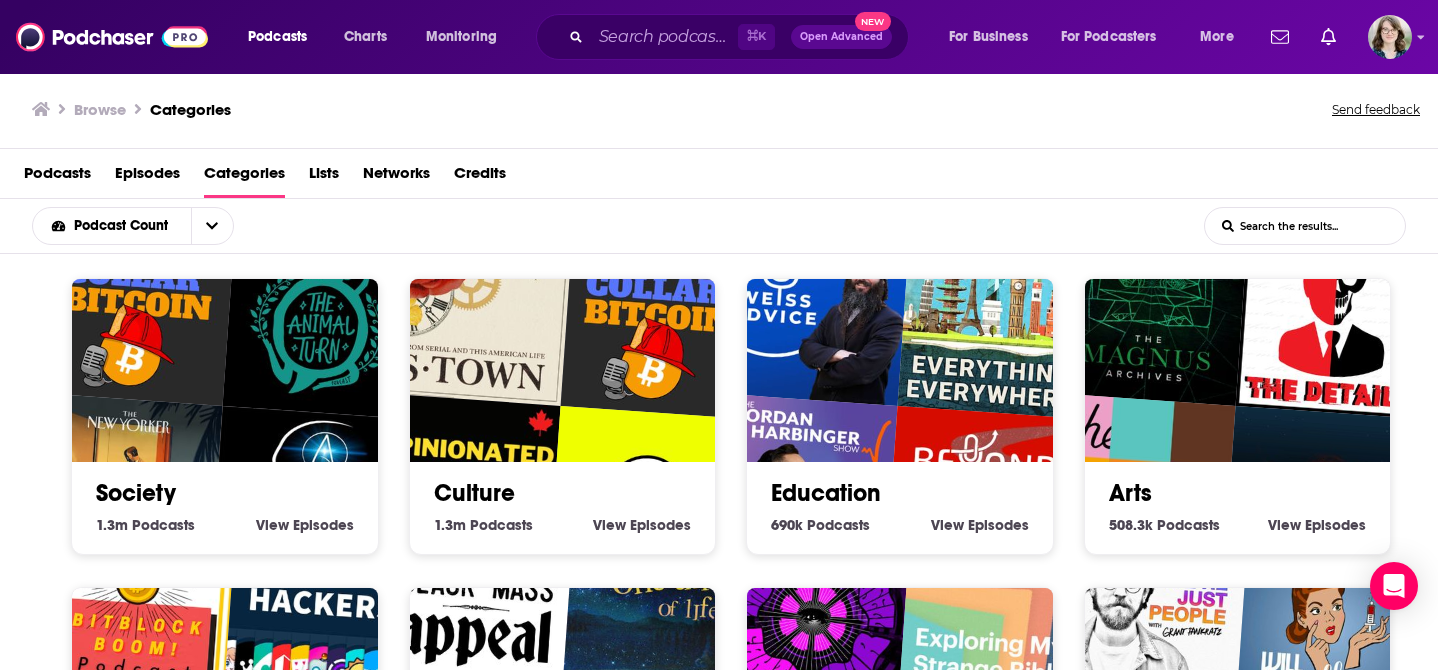click on "Podcast Count List Search Input Search the results..." at bounding box center [719, 226] 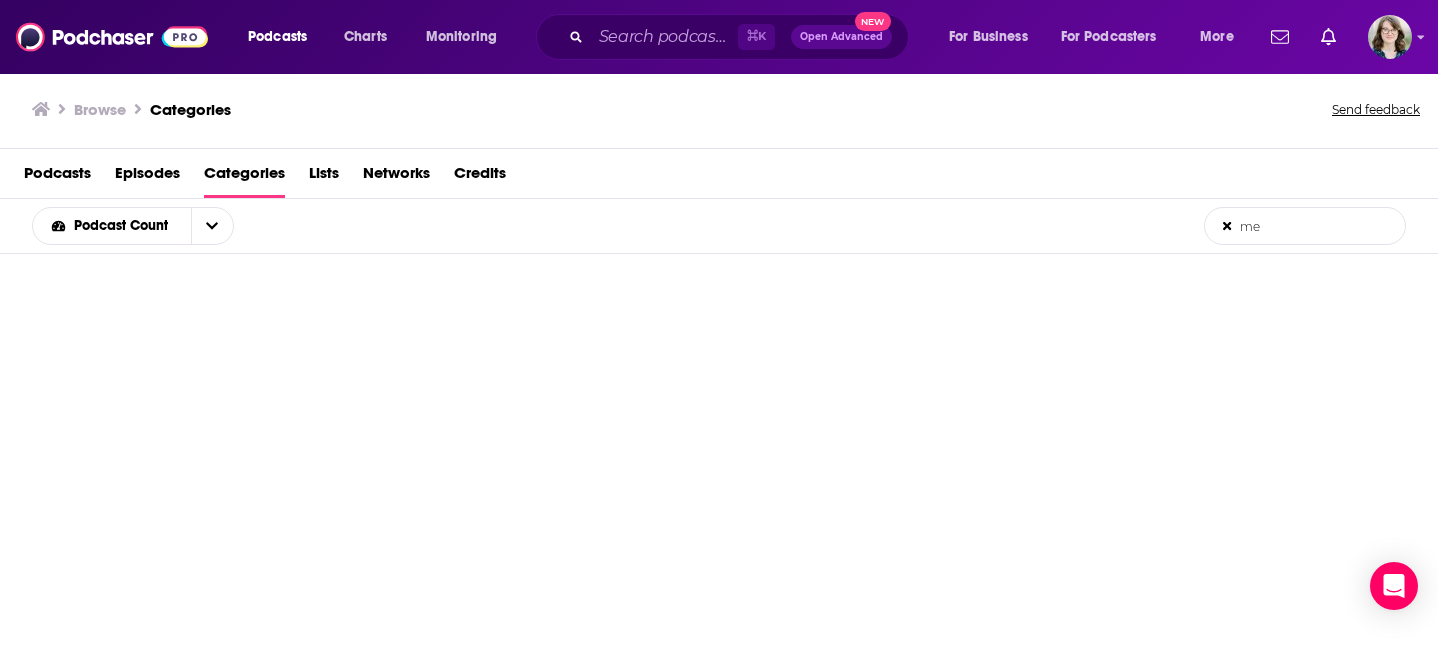 type on "m" 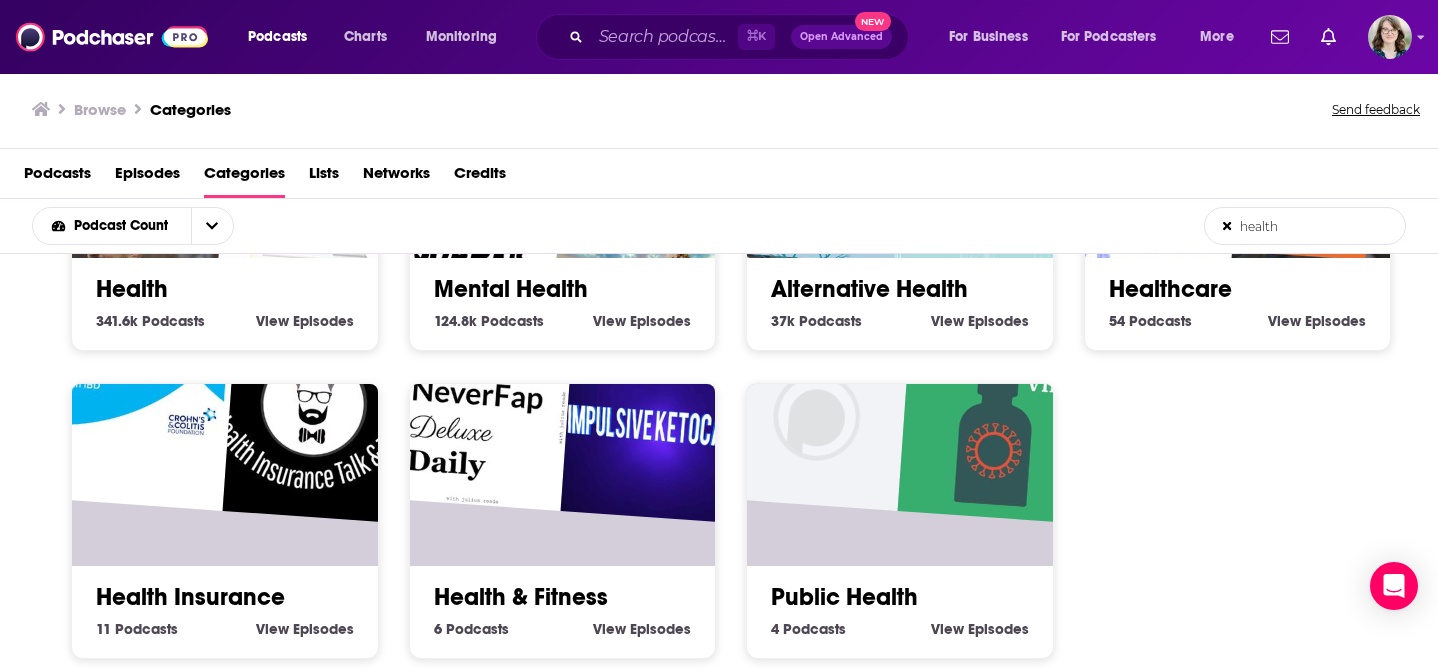 scroll, scrollTop: 205, scrollLeft: 0, axis: vertical 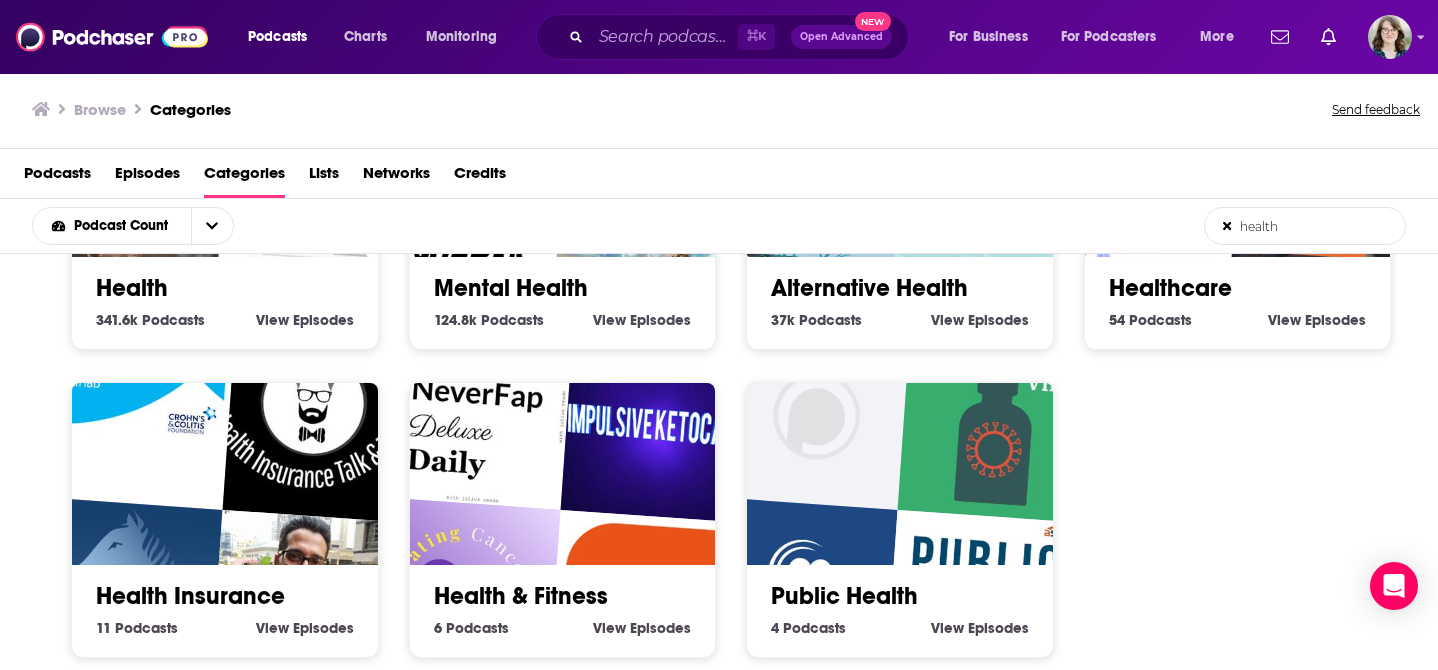 type on "health" 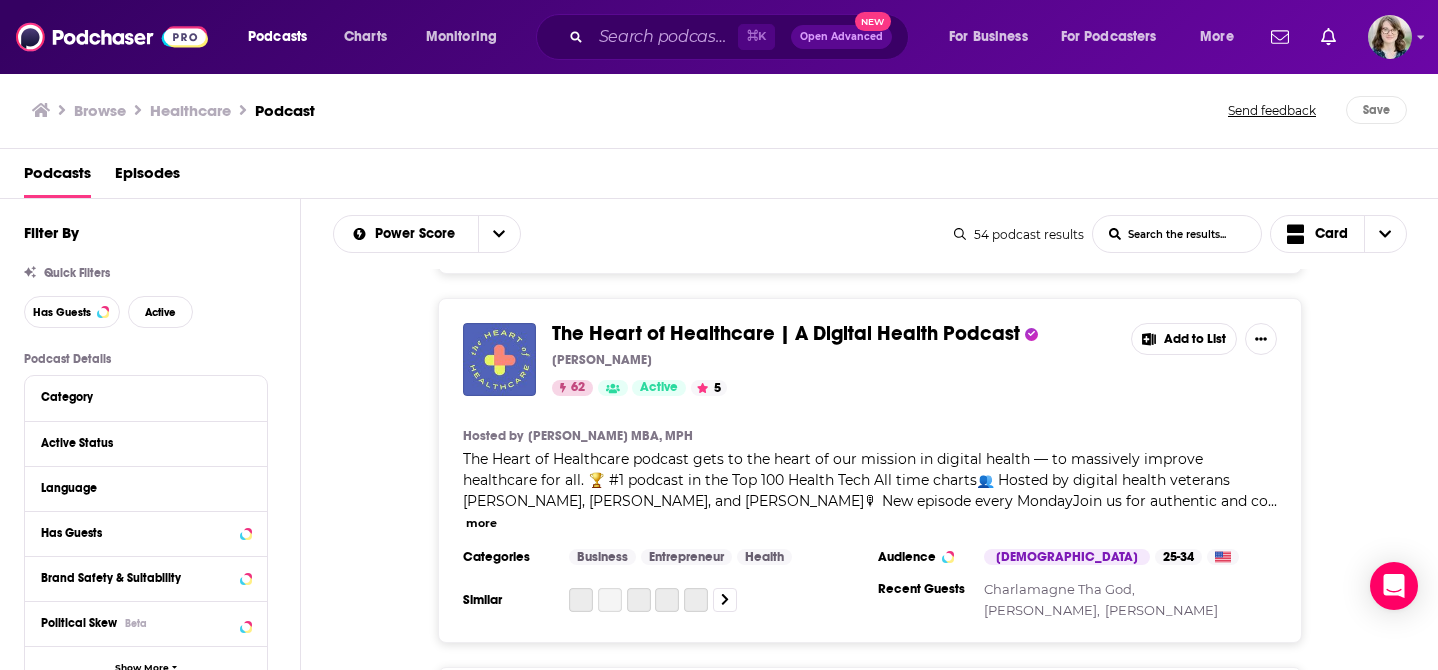 scroll, scrollTop: 337, scrollLeft: 0, axis: vertical 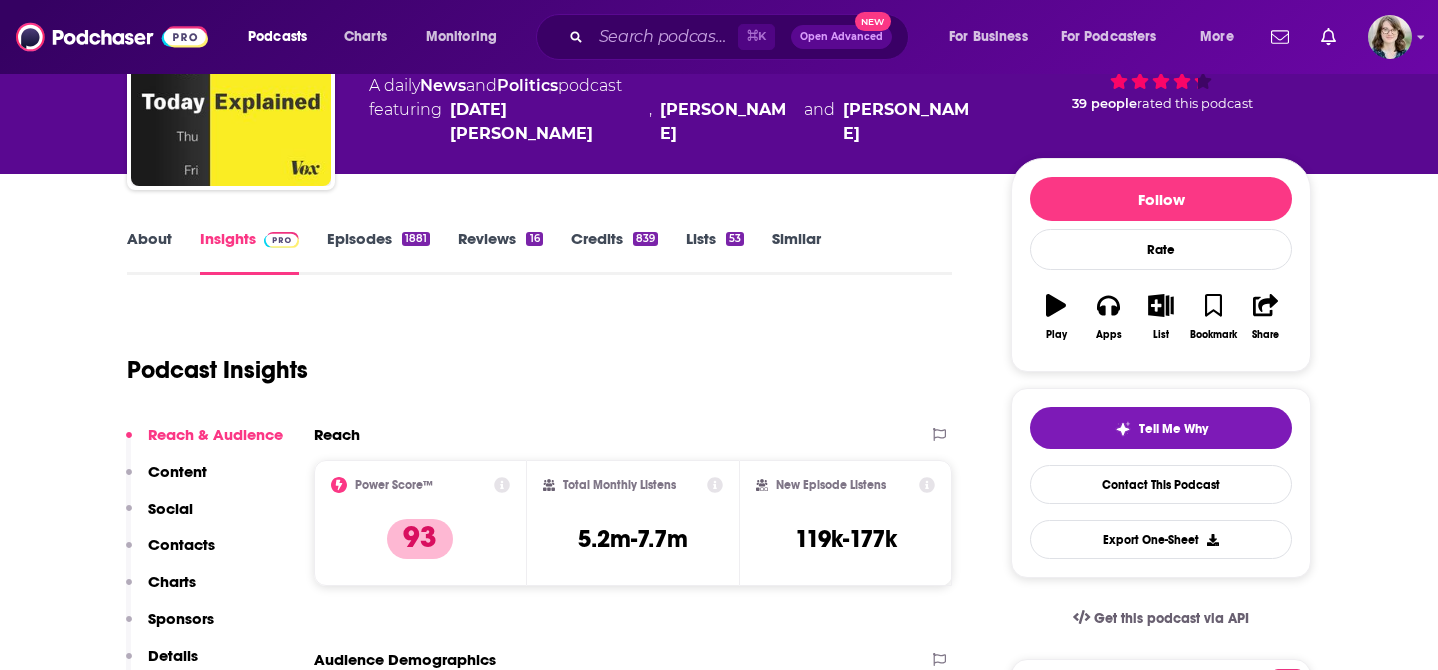 click on "About" at bounding box center [149, 252] 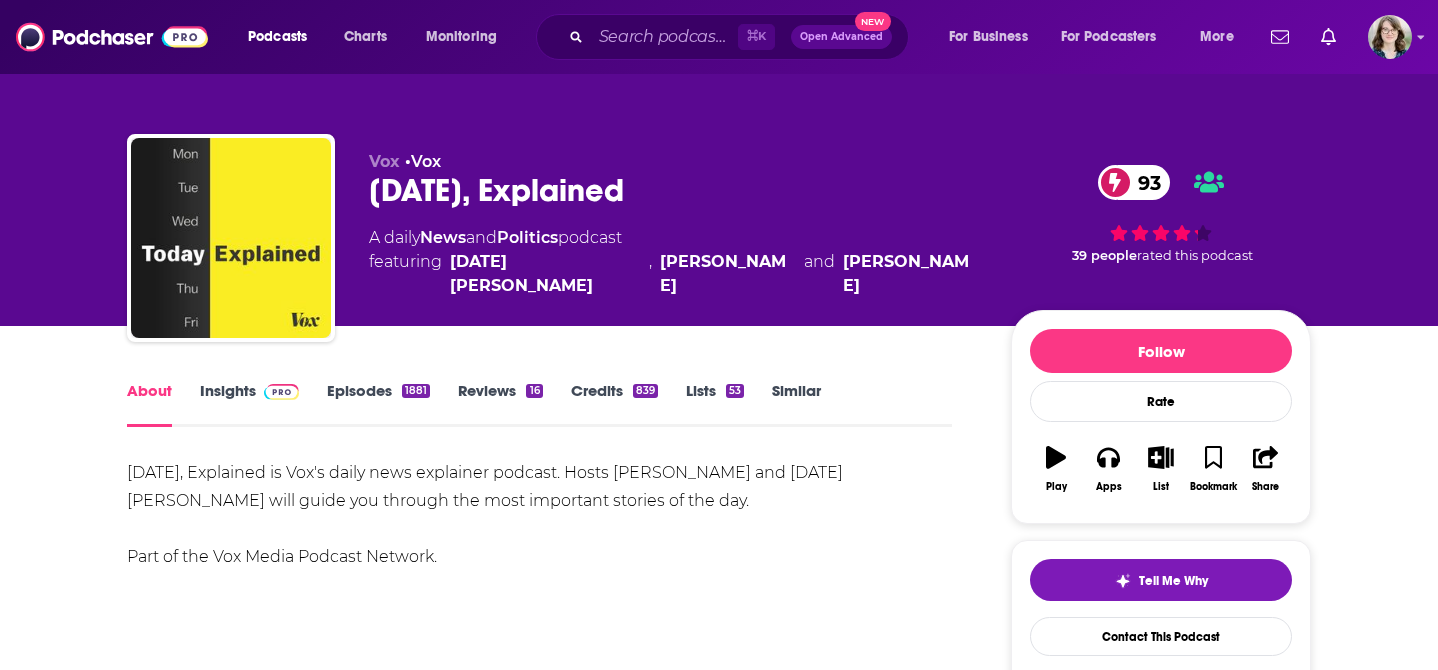 click on "Episodes 1881" at bounding box center (378, 404) 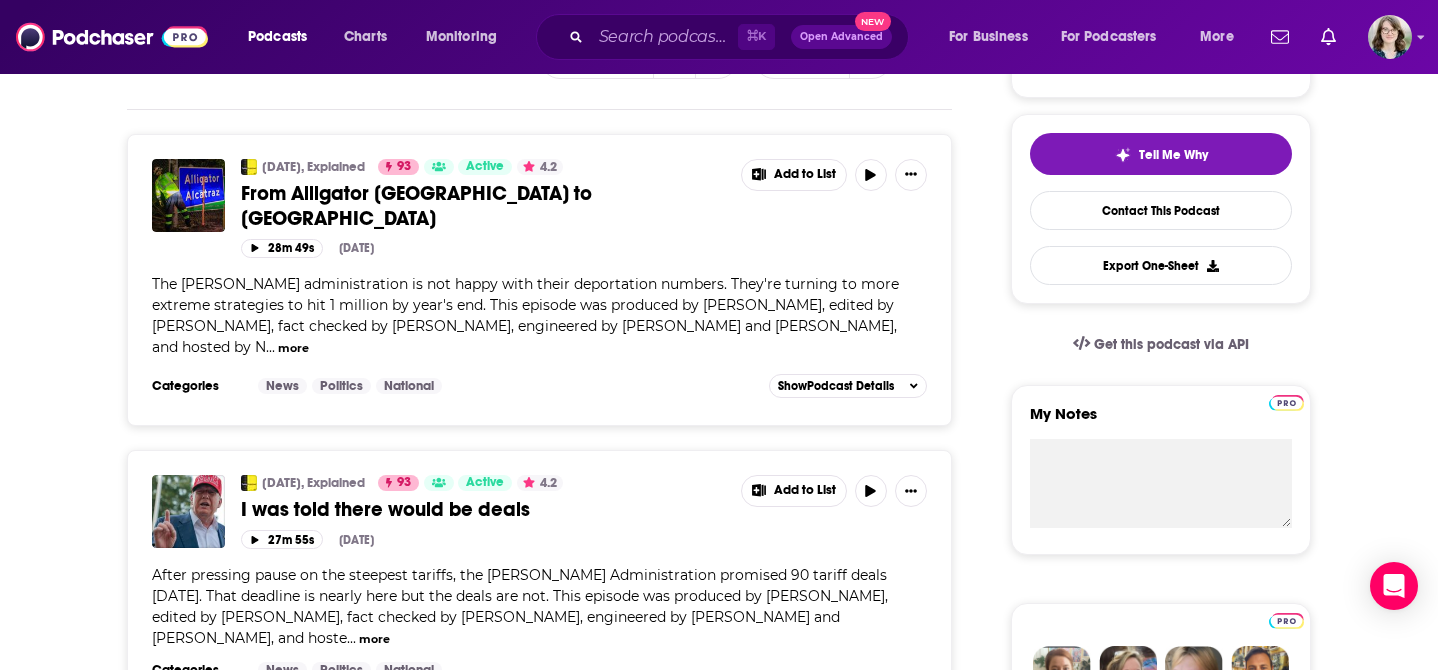 scroll, scrollTop: 428, scrollLeft: 0, axis: vertical 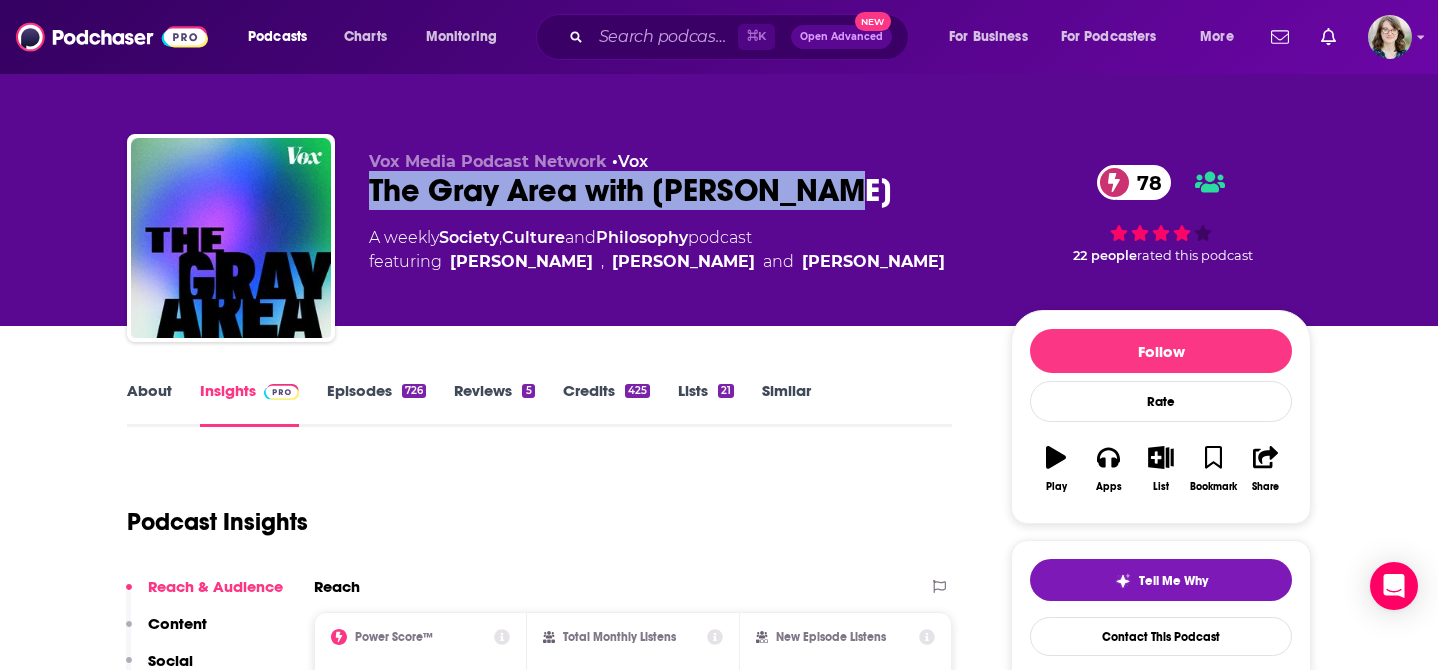 drag, startPoint x: 888, startPoint y: 200, endPoint x: 366, endPoint y: 193, distance: 522.04694 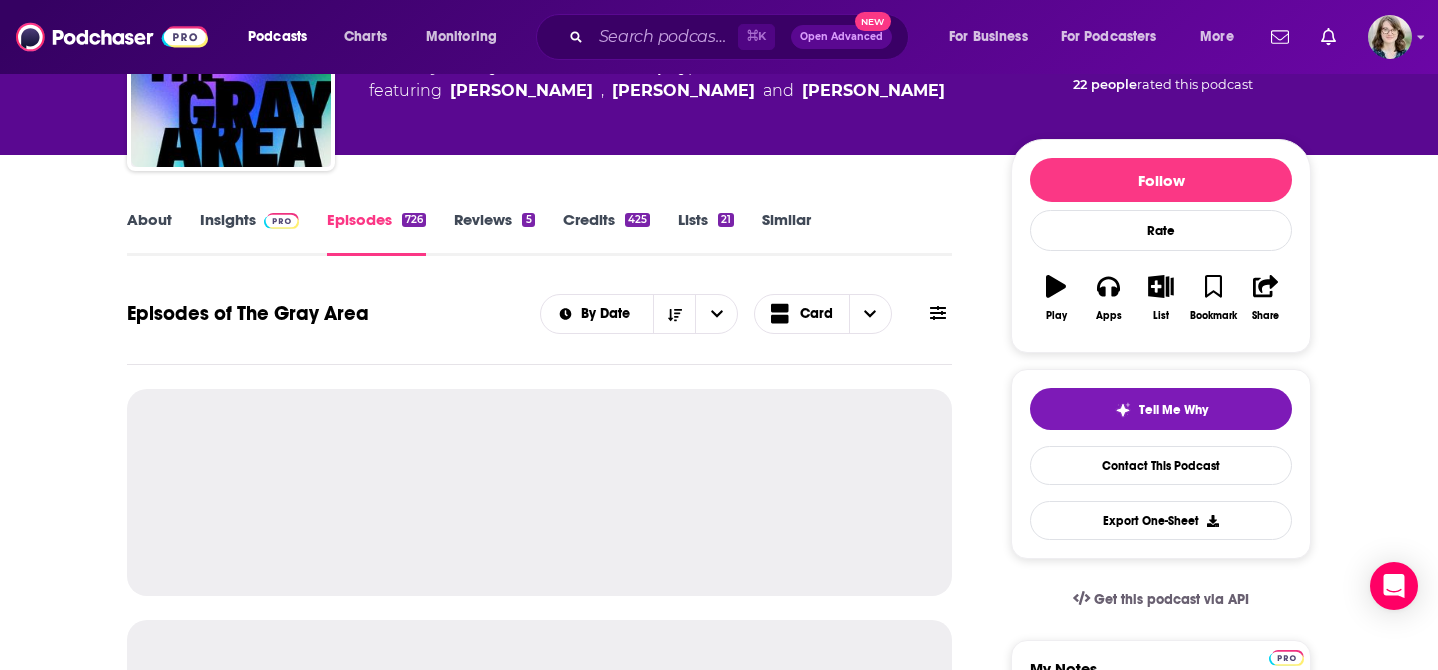 scroll, scrollTop: 328, scrollLeft: 0, axis: vertical 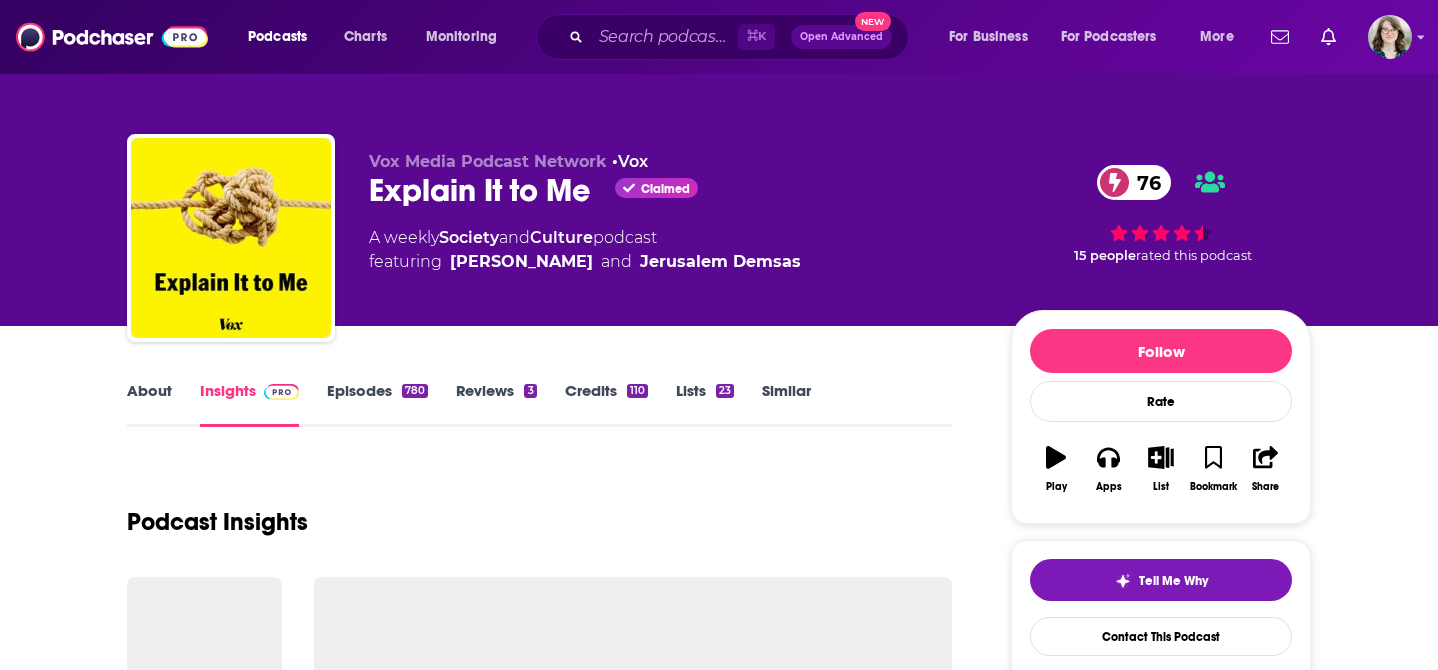 click on "Episodes 780" at bounding box center [377, 404] 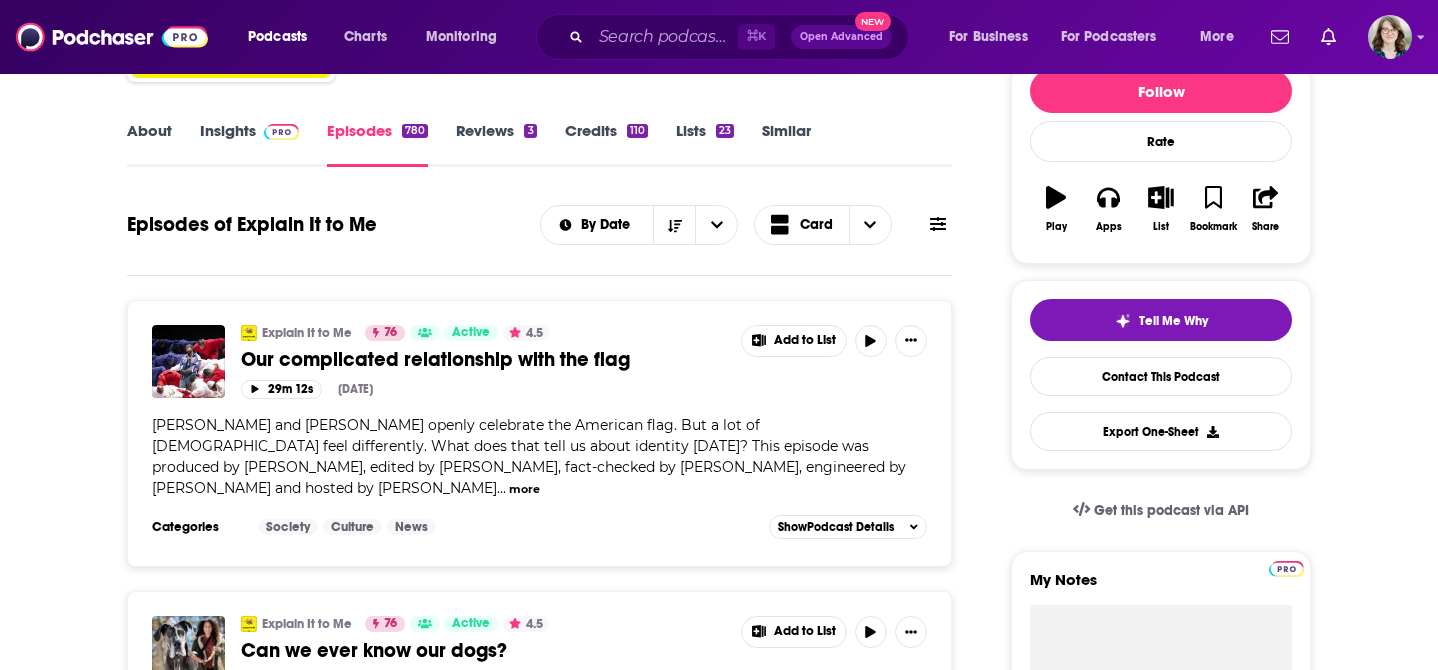 scroll, scrollTop: 0, scrollLeft: 0, axis: both 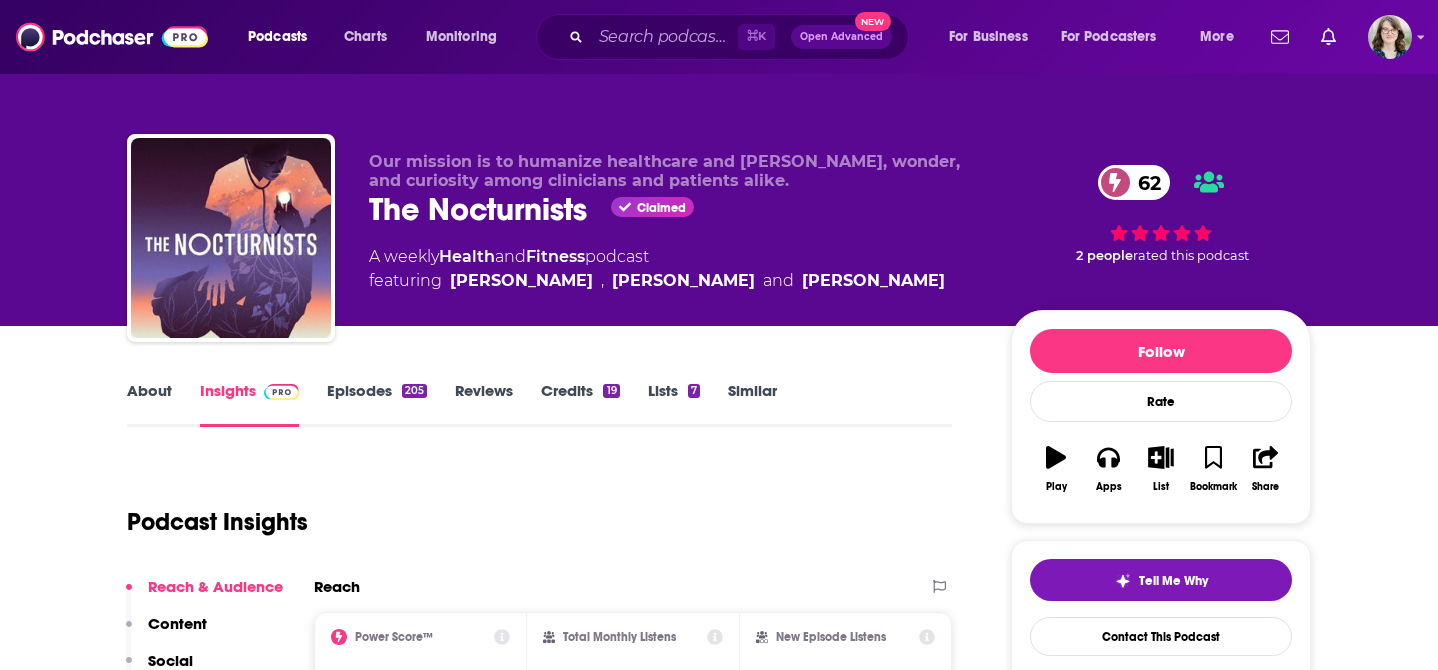 click on "Episodes 205" at bounding box center [377, 404] 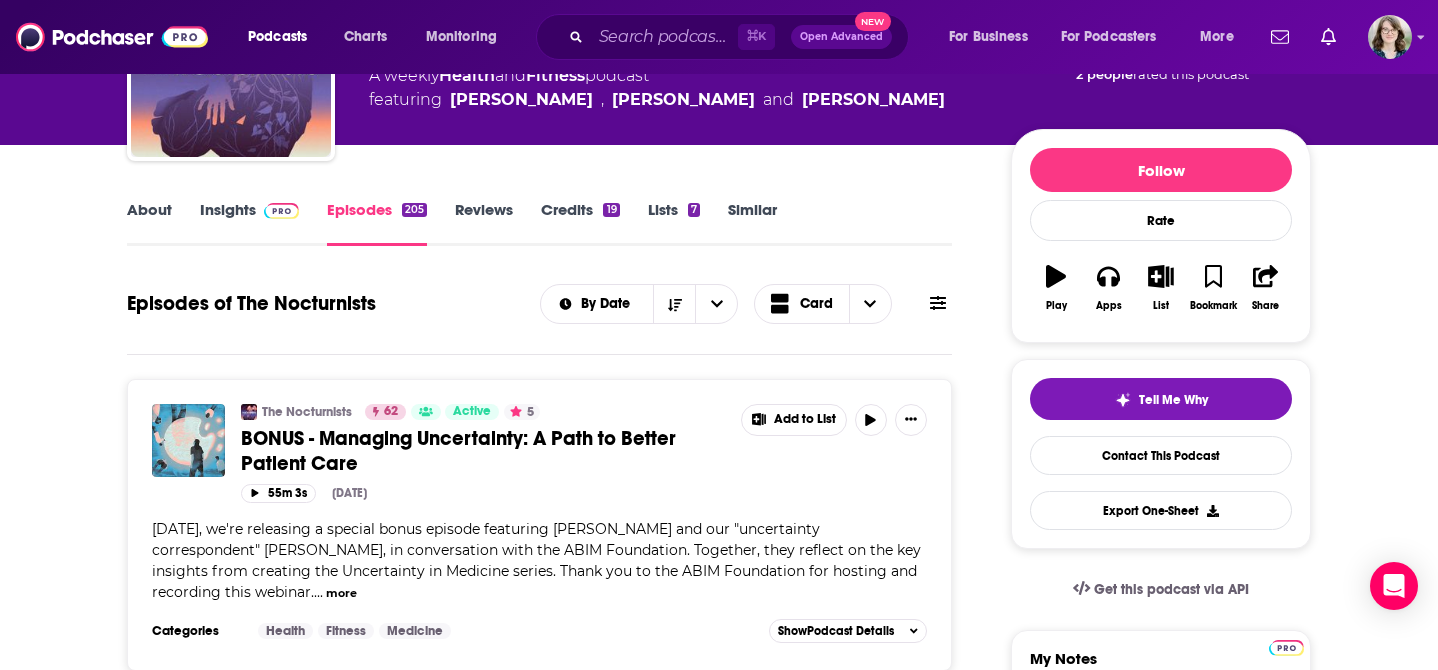 scroll, scrollTop: 178, scrollLeft: 0, axis: vertical 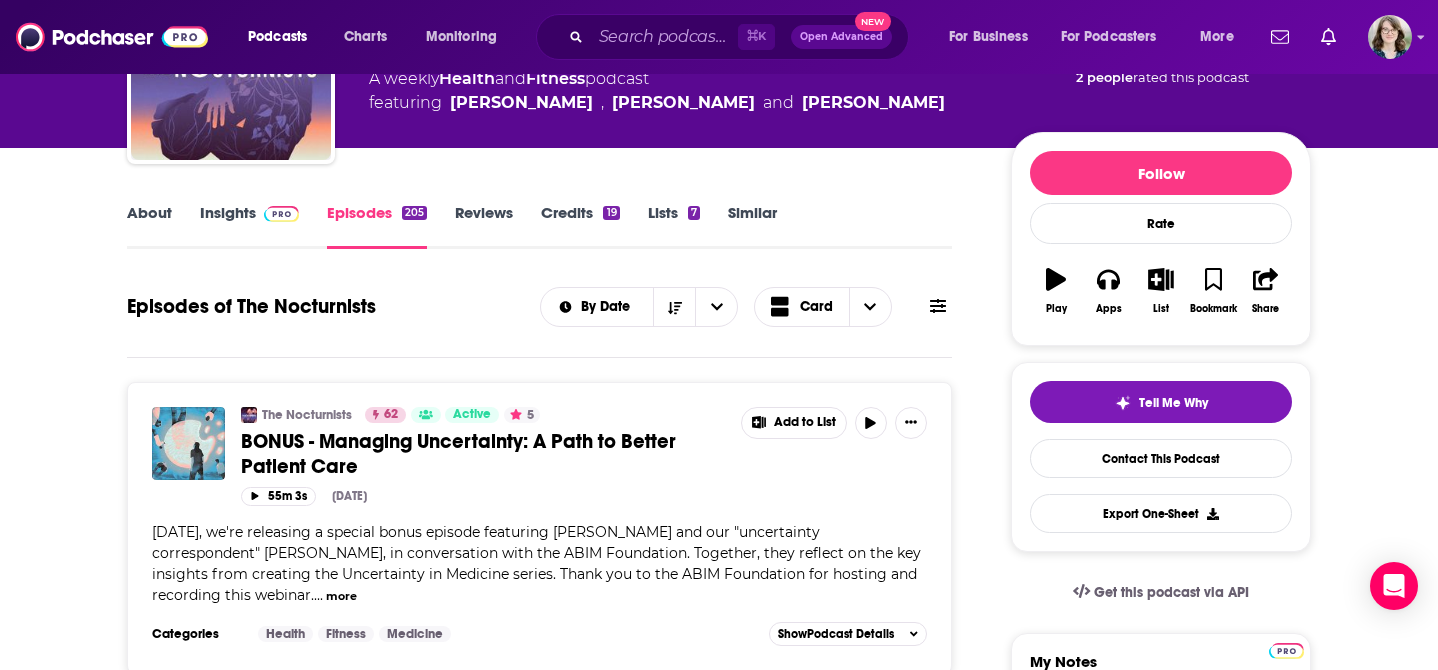 click on "Similar" at bounding box center [752, 226] 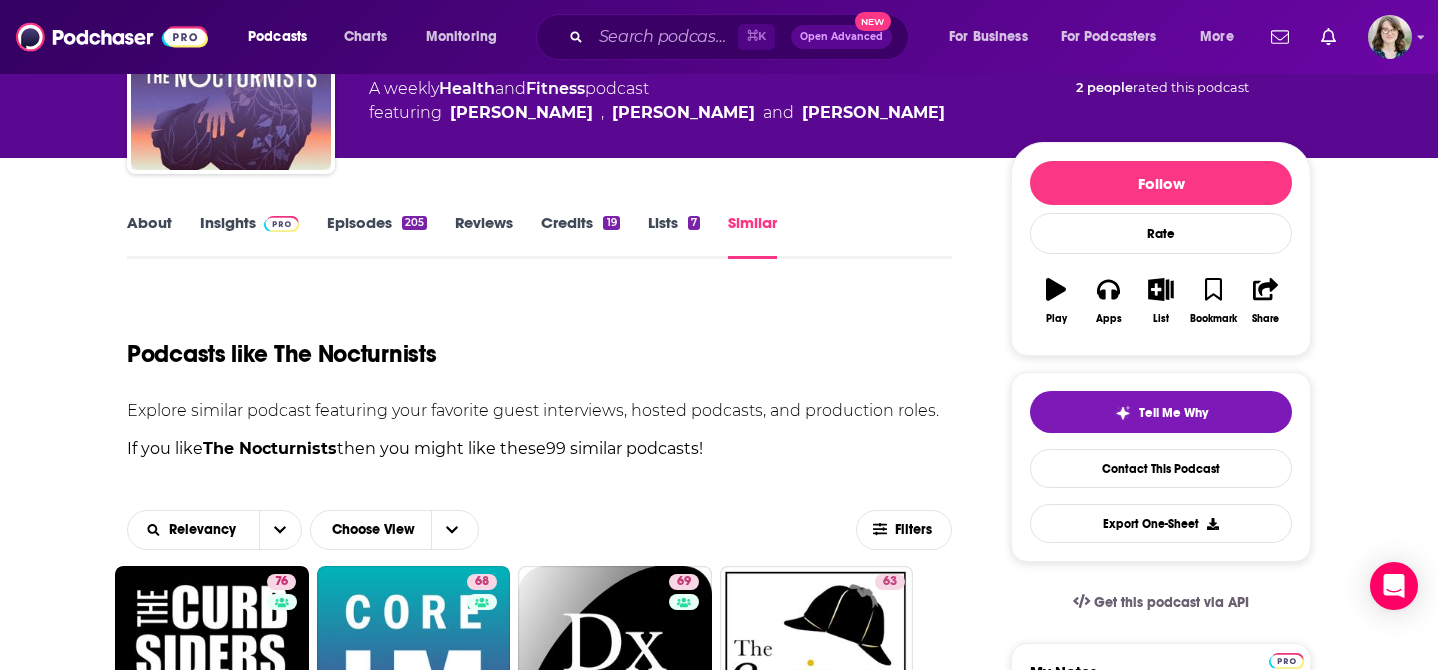 scroll, scrollTop: 485, scrollLeft: 0, axis: vertical 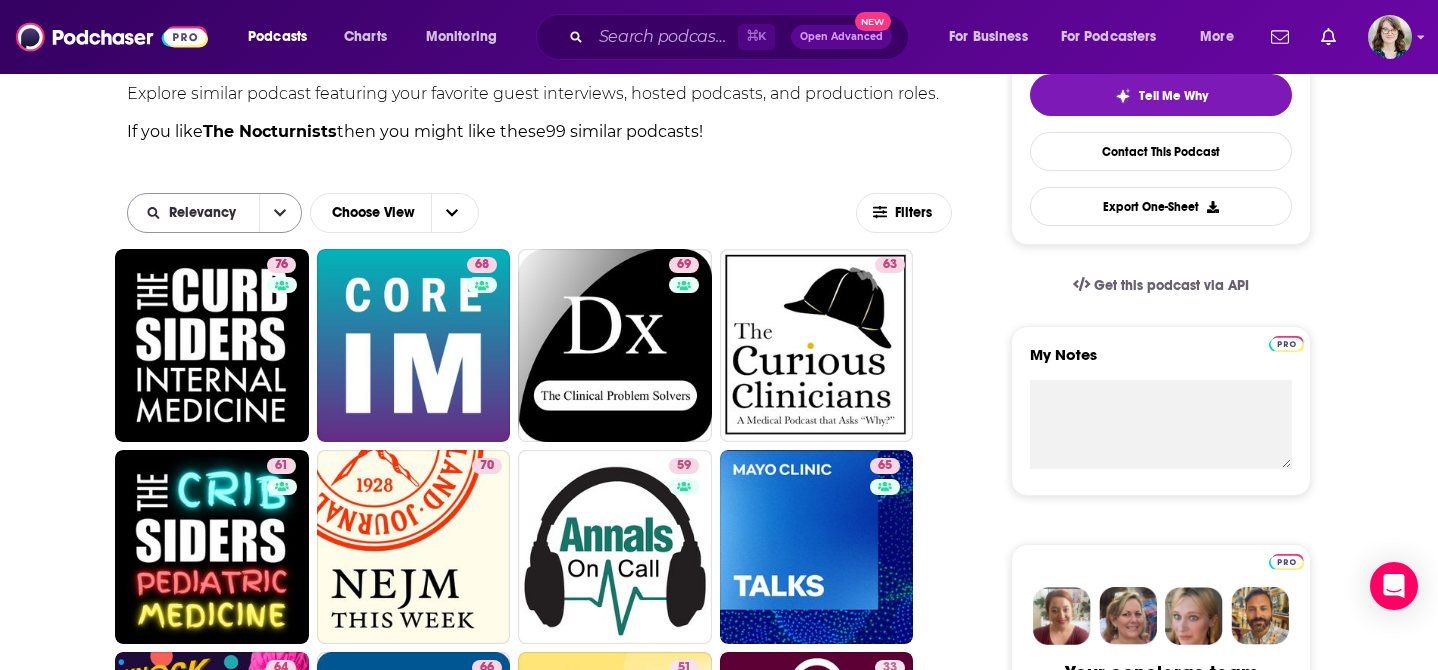 click at bounding box center (280, 213) 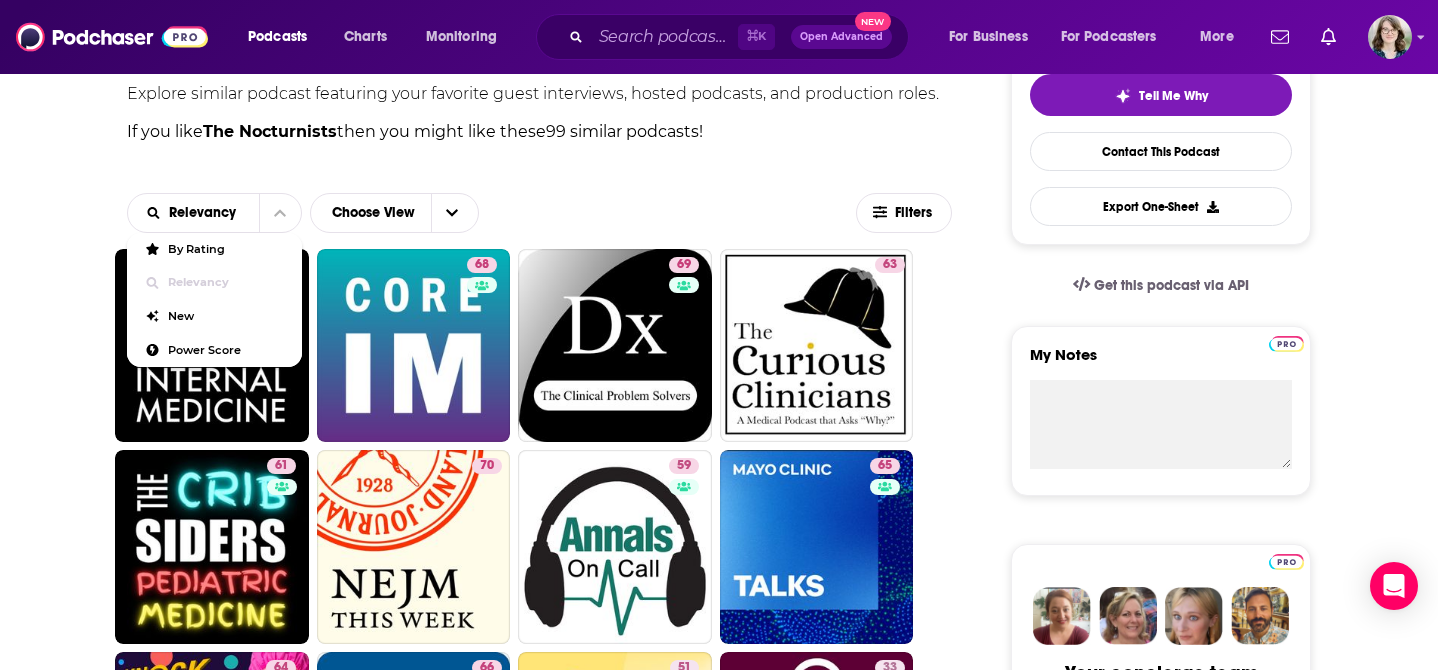 click on "Podcasts like  The Nocturnists Explore similar podcast featuring your favorite guest interviews, hosted podcasts, and production roles. If you like  The Nocturnists  then you might like these  99 similar podcasts ! Relevancy By Rating Relevancy New Power Score Choose View Filters The Curbsiders Internal Medicine Podcast   76 76 Core IM | Internal Medicine Podcast   68 68 The Clinical Problem Solvers   69 69 The Curious Clinicians   63 63 The Cribsiders   61 61 NEJM This Week   70 70 Annals On Call Podcast   59 59 Mayo Clinic Talks   65 65 Knock Knock, Hi! with the Glaucomfleckens   64 64 AFP: American Family Physician Podcast   66 66 Make Visible: Understanding Complex Illness   51 51 The PAPERs Podcast   33 33 Bedside Rounds   56 56 Our Daily Bread Evening Meditations   60 60 Bureau of Lost Culture   54 54 The Janice Dean Podcast   55 55 The Optimist Project with Yara Shahidi   57 57 The Chronic Pain Experience Podcast   33 33 The Plugged In Show   54 54 Winds of Change   50 50   63 63 1 800 Drama   55 55" at bounding box center [539, 2518] 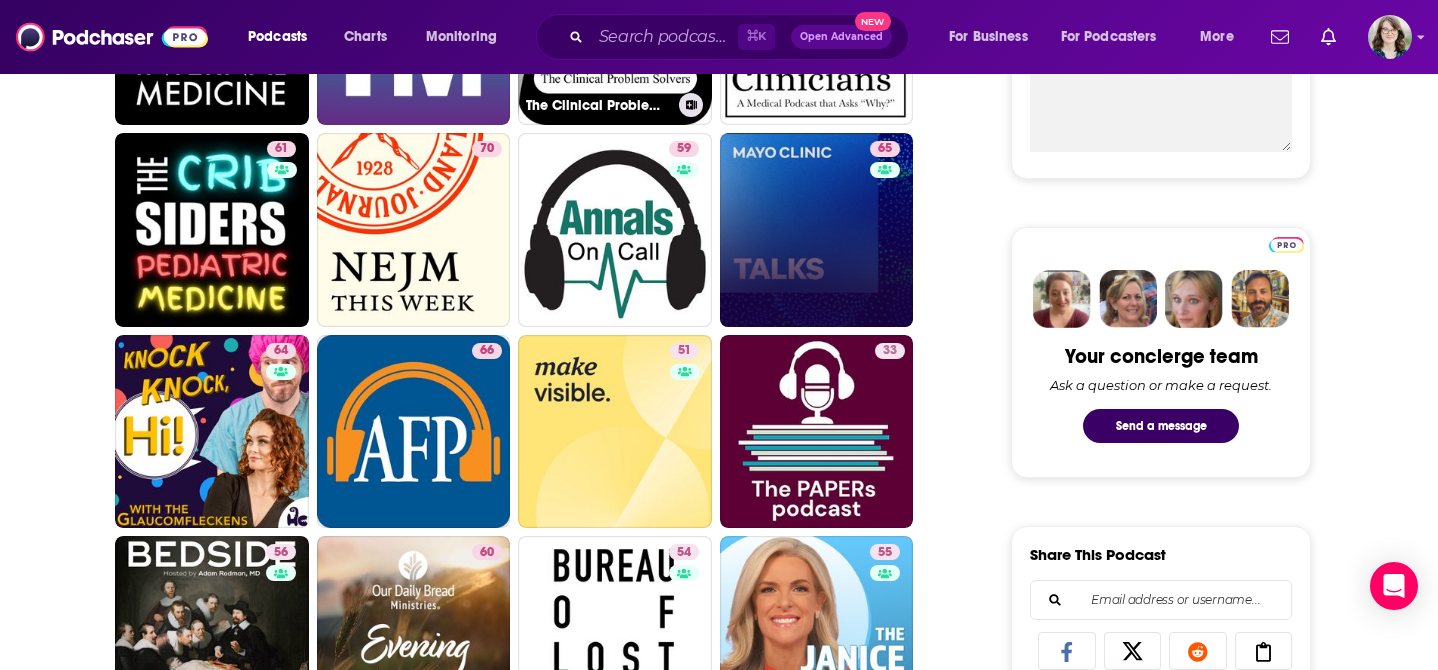 scroll, scrollTop: 820, scrollLeft: 0, axis: vertical 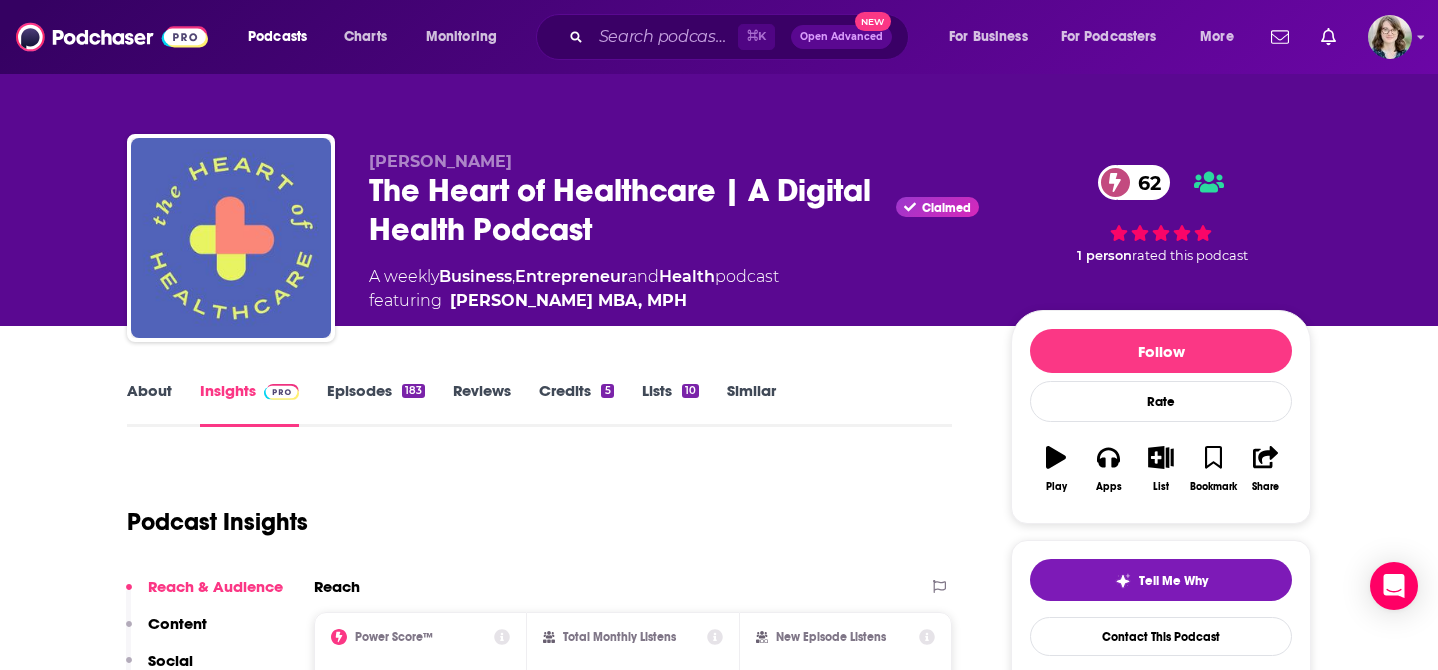 click on "Episodes 183" at bounding box center [376, 404] 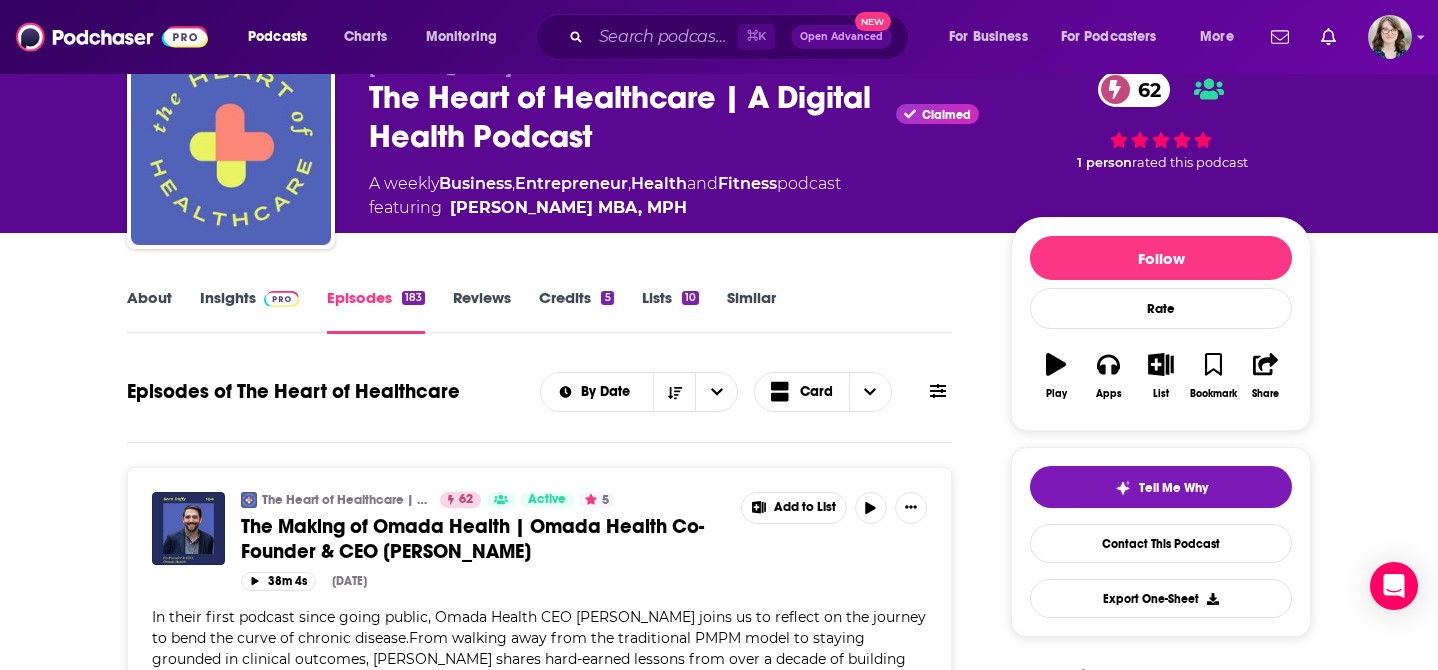 scroll, scrollTop: 3, scrollLeft: 0, axis: vertical 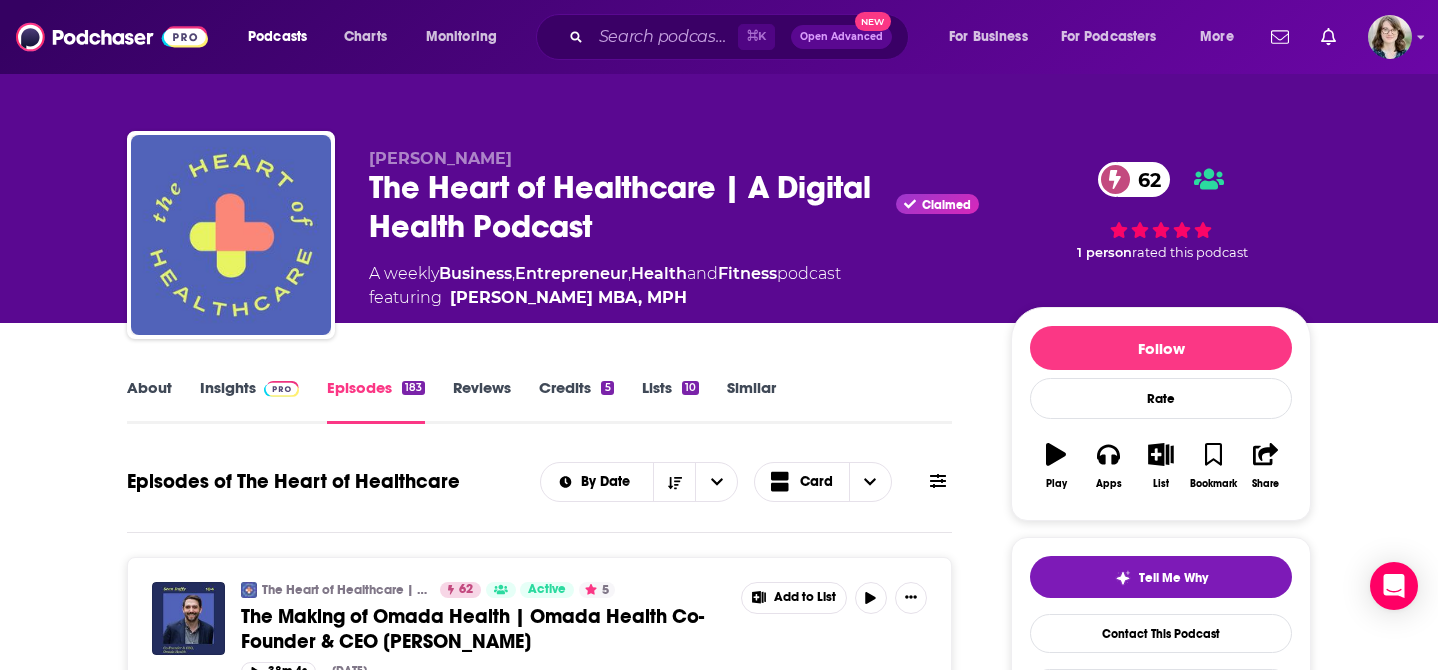 click on "About Insights Episodes 183 Reviews Credits 5 Lists 10 Similar" at bounding box center (539, 399) 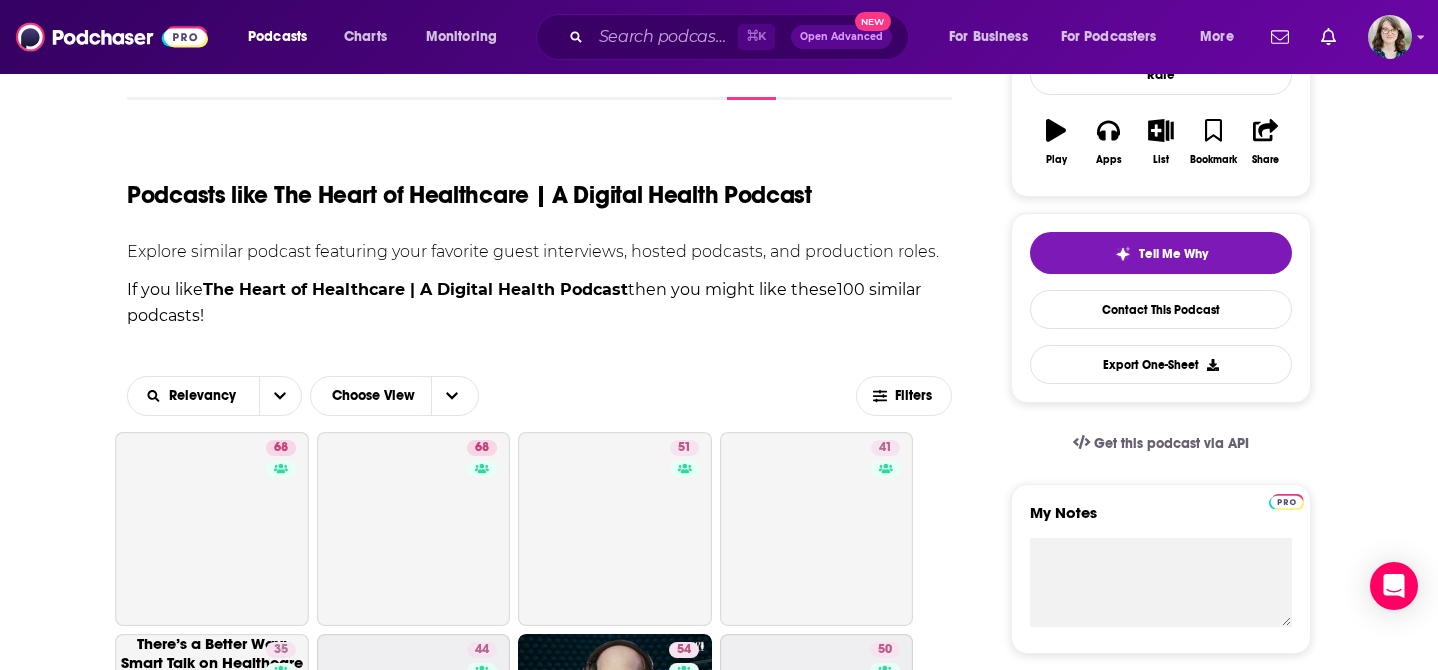 scroll, scrollTop: 593, scrollLeft: 0, axis: vertical 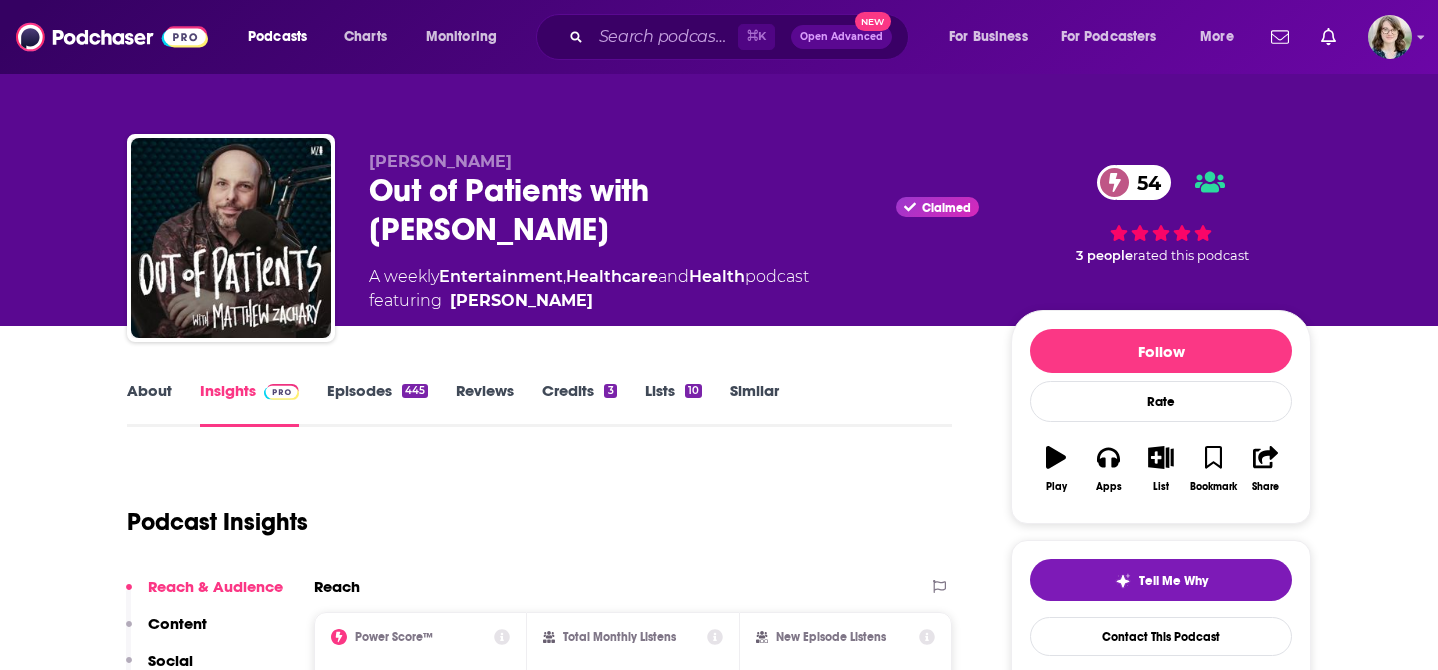 click on "Episodes 445" at bounding box center (377, 404) 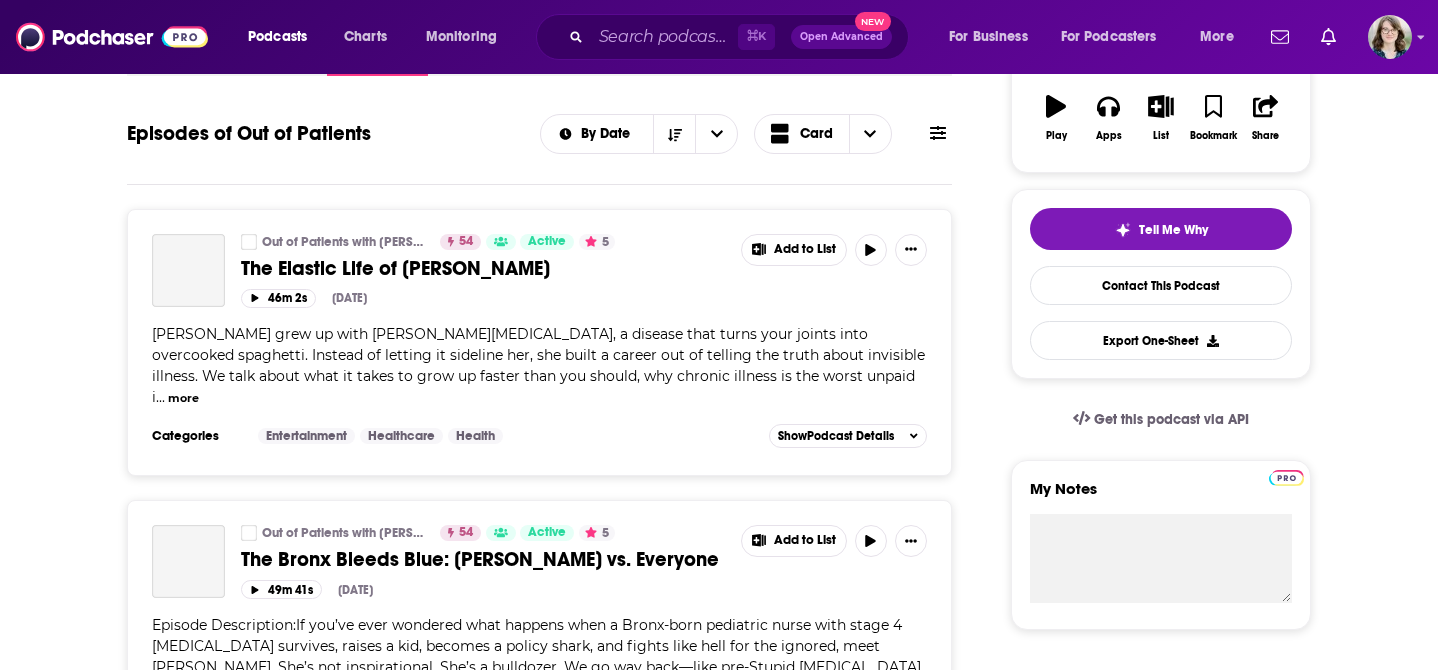 scroll, scrollTop: 0, scrollLeft: 0, axis: both 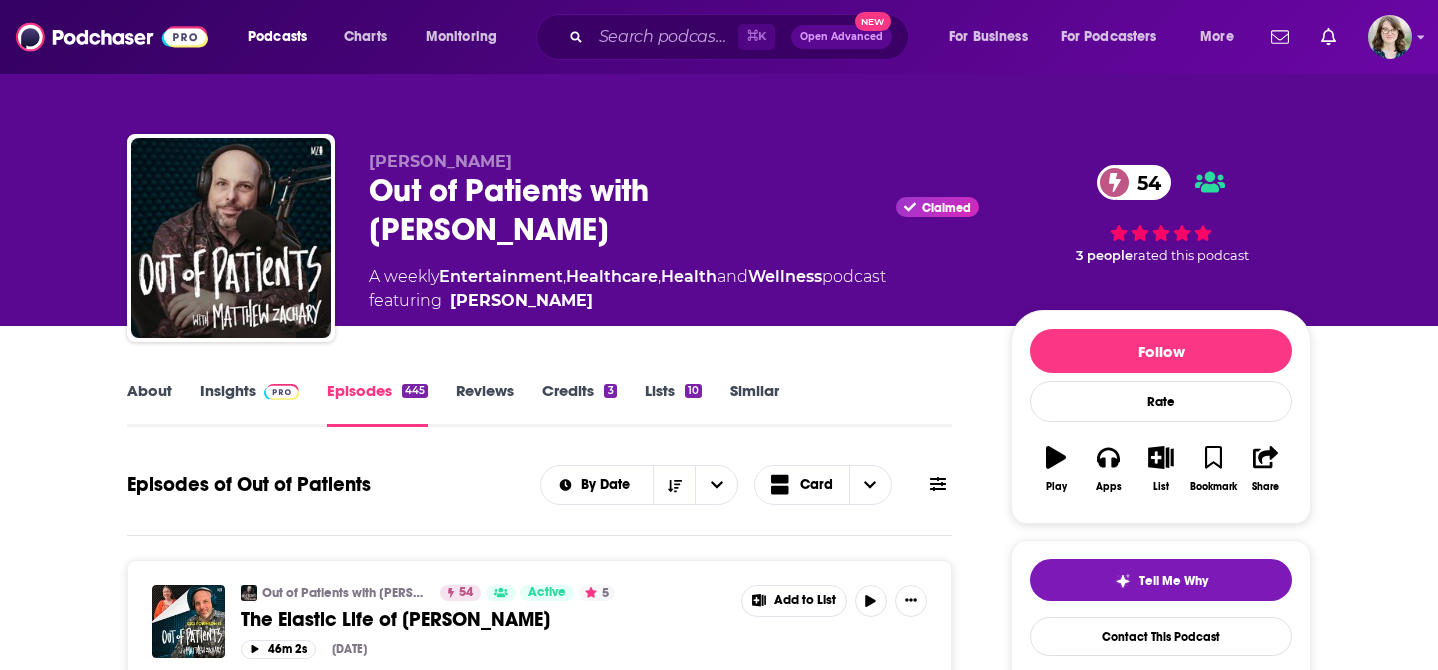 click on "Matthew Zachary   Out of Patients with Matthew Zachary Claimed 54 A   weekly  Entertainment ,  Healthcare ,  Health  and  Wellness  podcast  featuring  Matthew Zachary 54   3   people  rated this podcast" at bounding box center (719, 242) 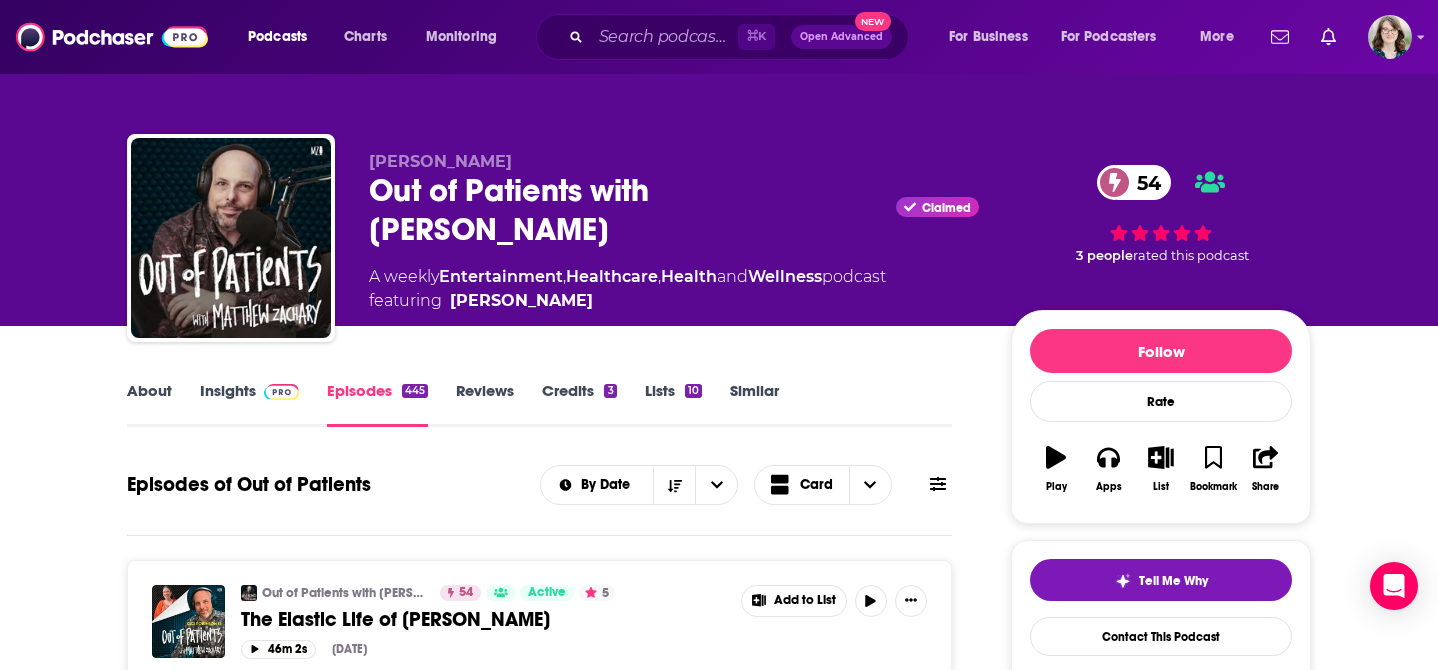 click on "Similar" at bounding box center [754, 404] 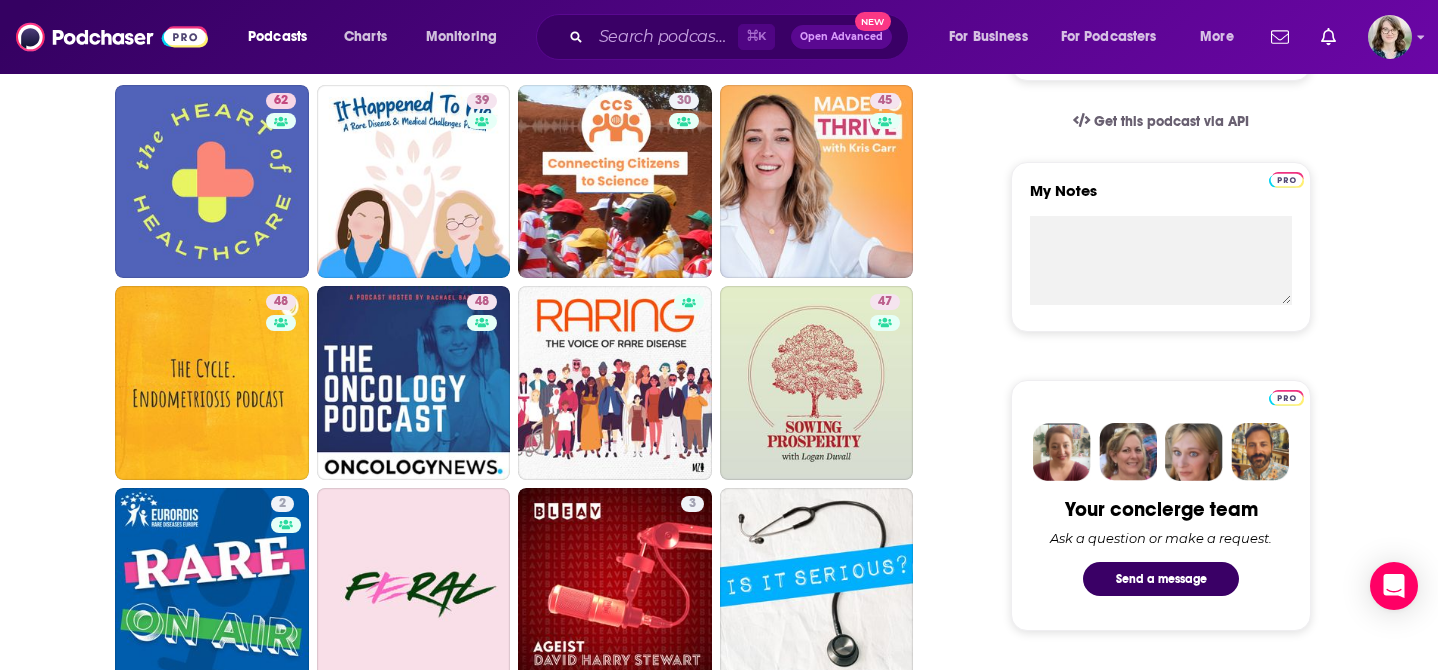 scroll, scrollTop: 643, scrollLeft: 0, axis: vertical 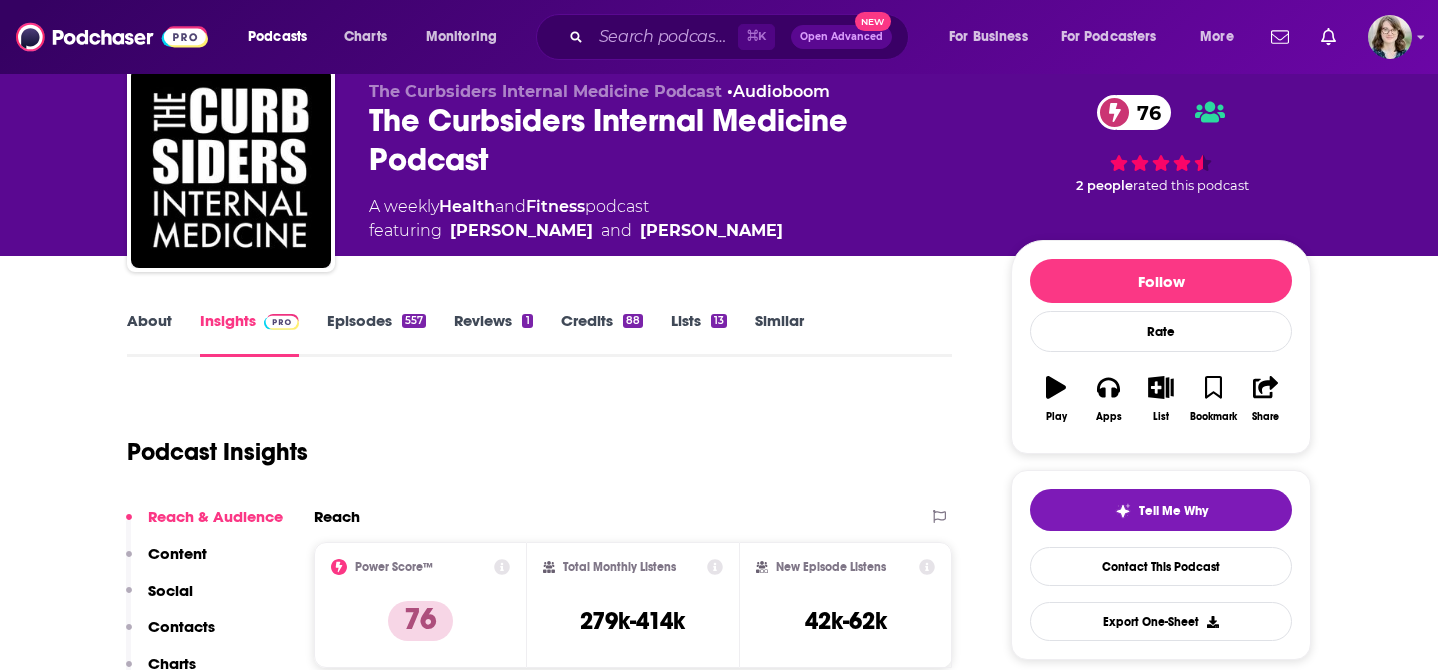 click on "About" at bounding box center (149, 334) 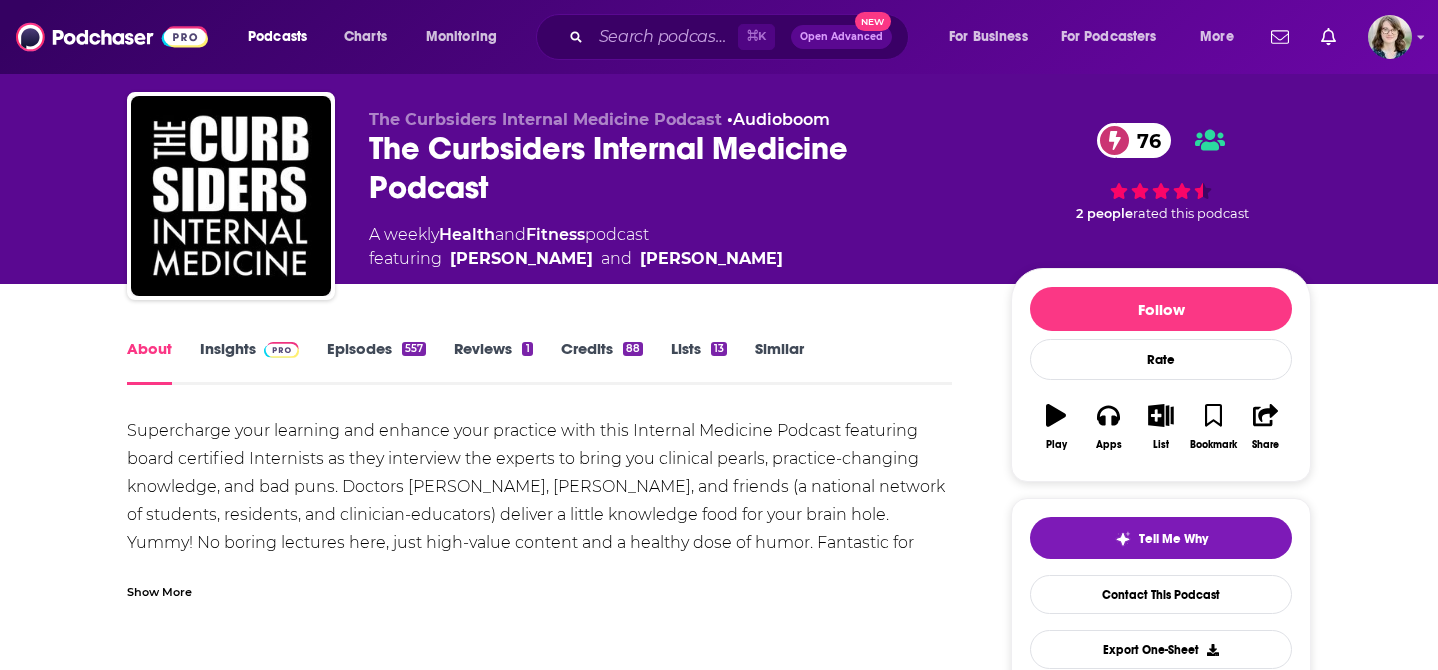 scroll, scrollTop: 0, scrollLeft: 0, axis: both 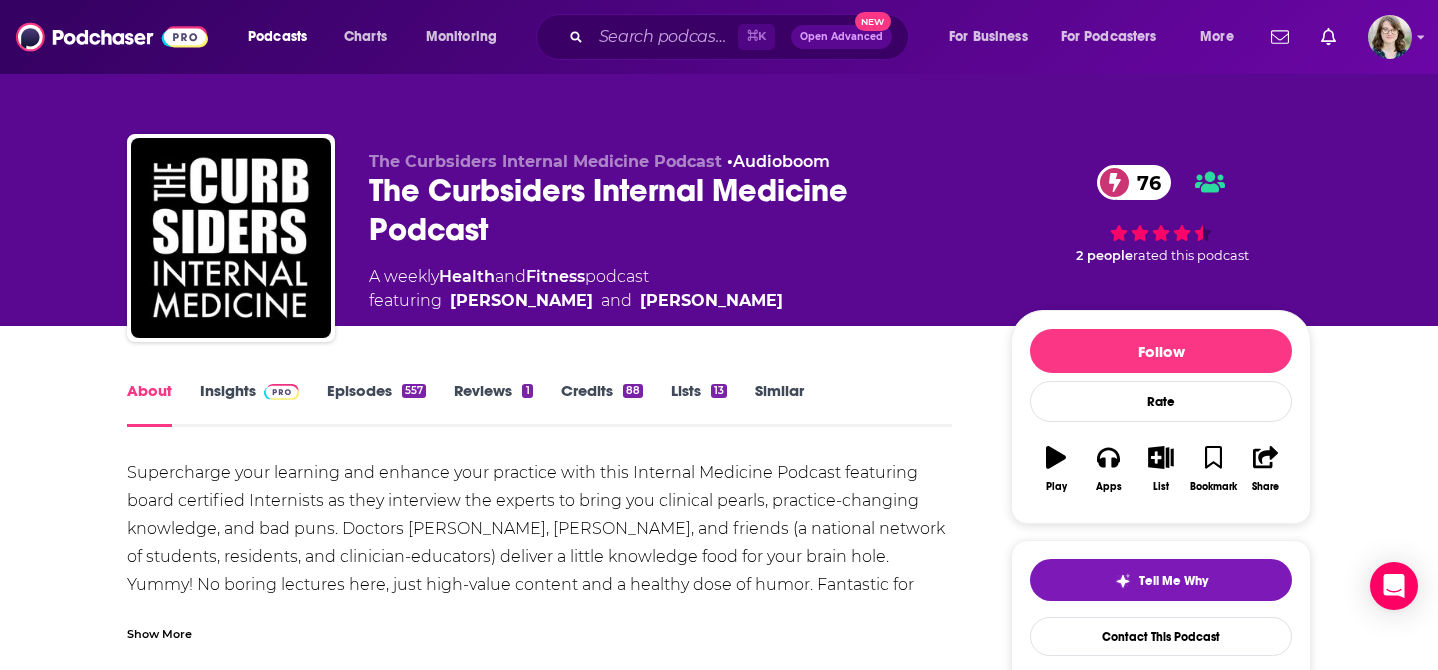click on "Episodes 557" at bounding box center [376, 404] 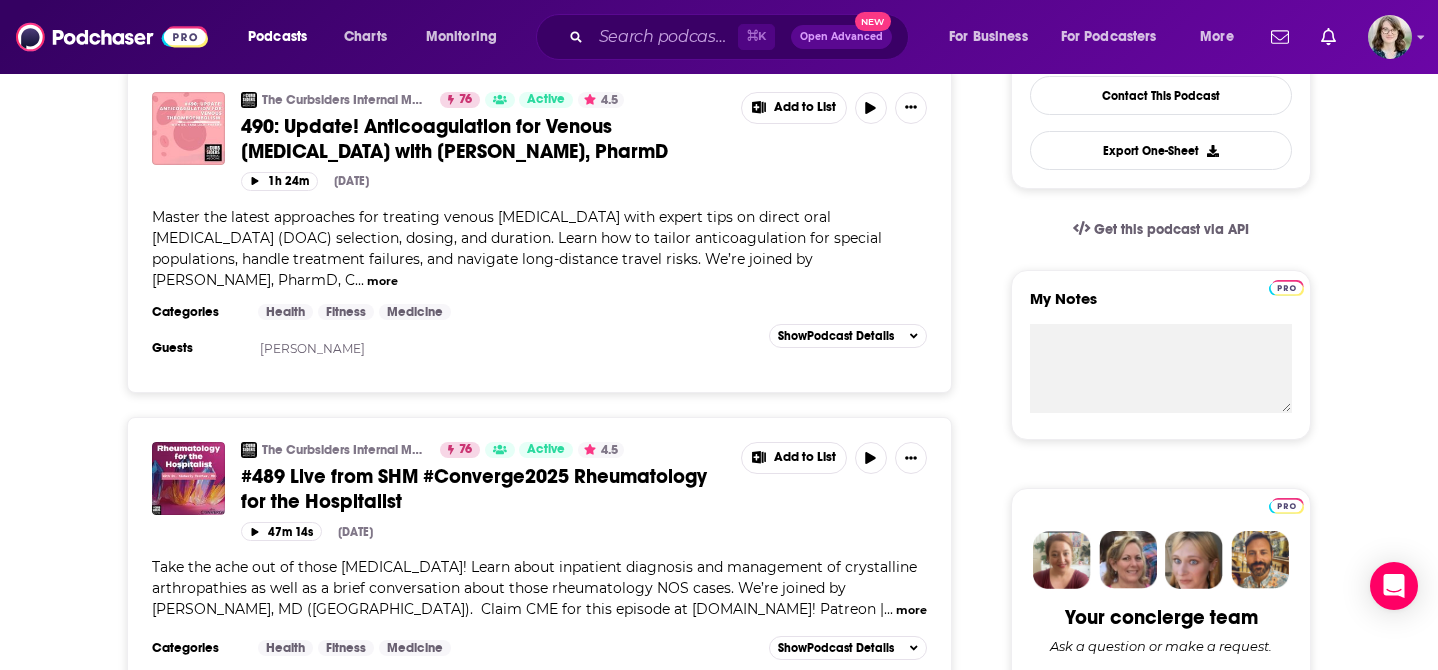 scroll, scrollTop: 760, scrollLeft: 0, axis: vertical 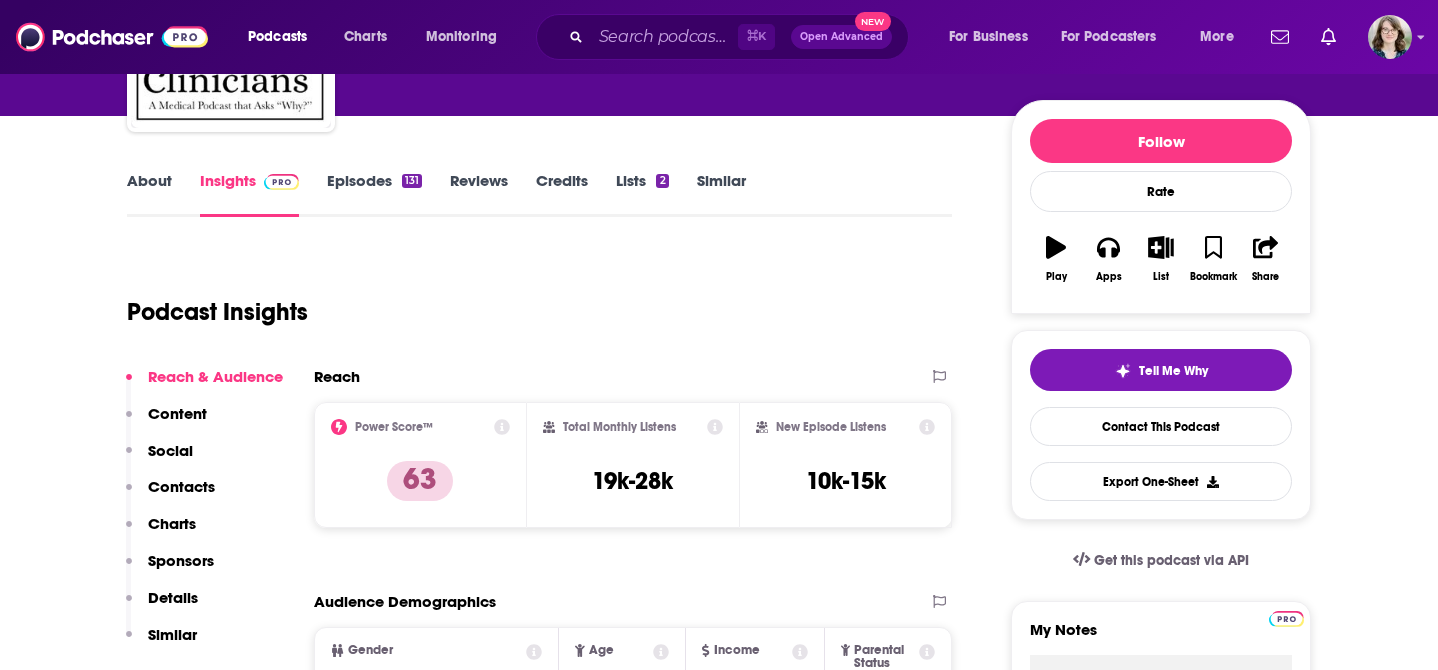 click on "About" at bounding box center [149, 194] 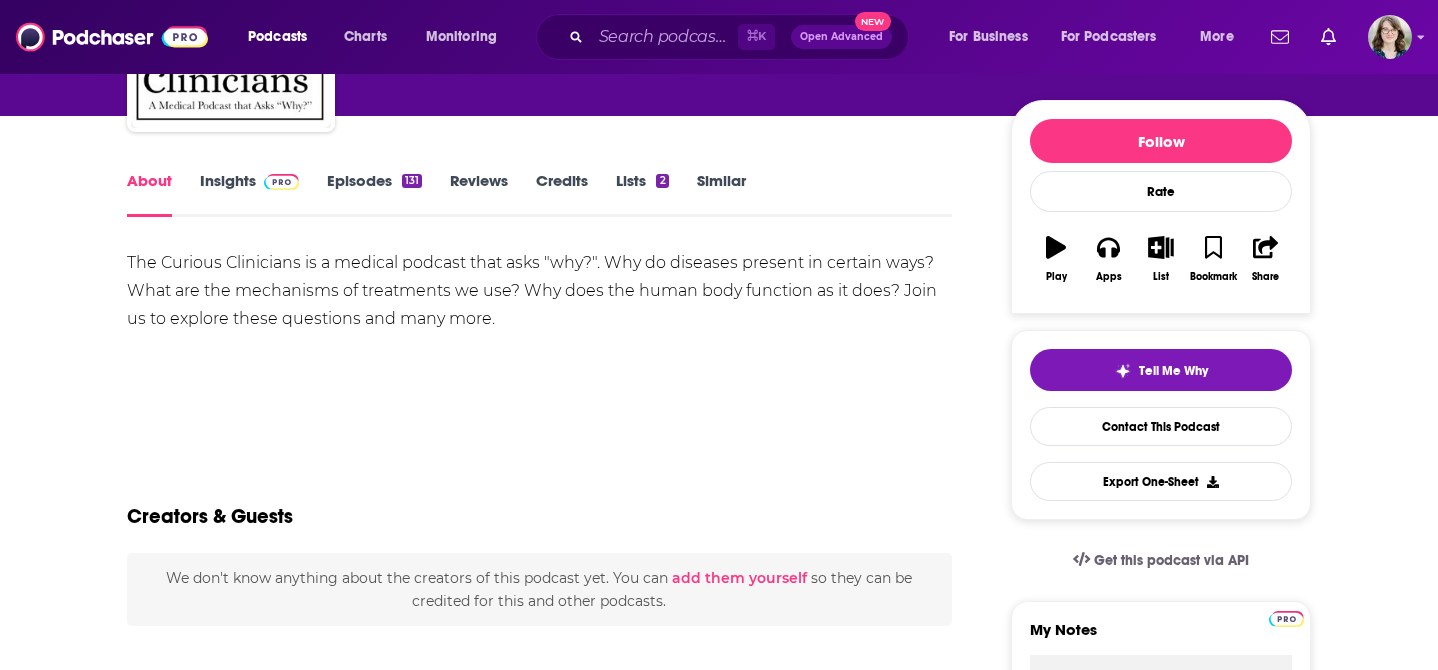 scroll, scrollTop: 0, scrollLeft: 0, axis: both 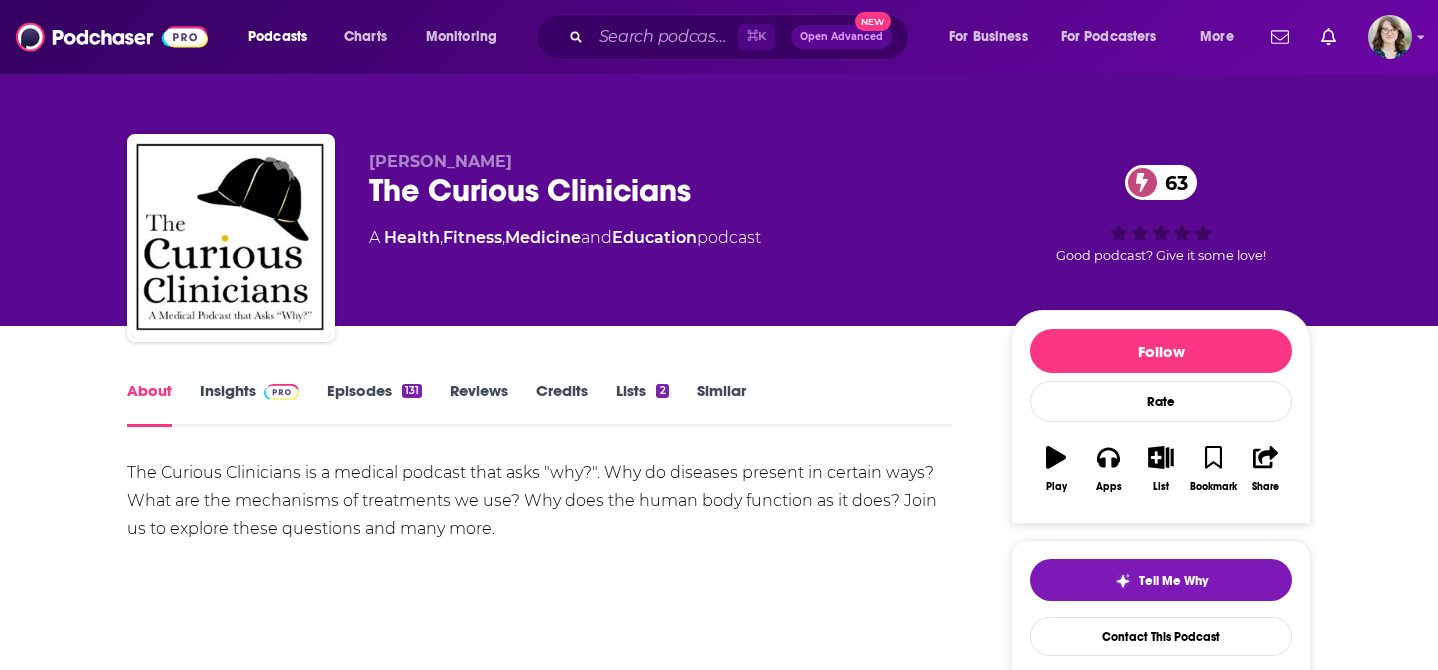 click on "Episodes 131" at bounding box center [374, 404] 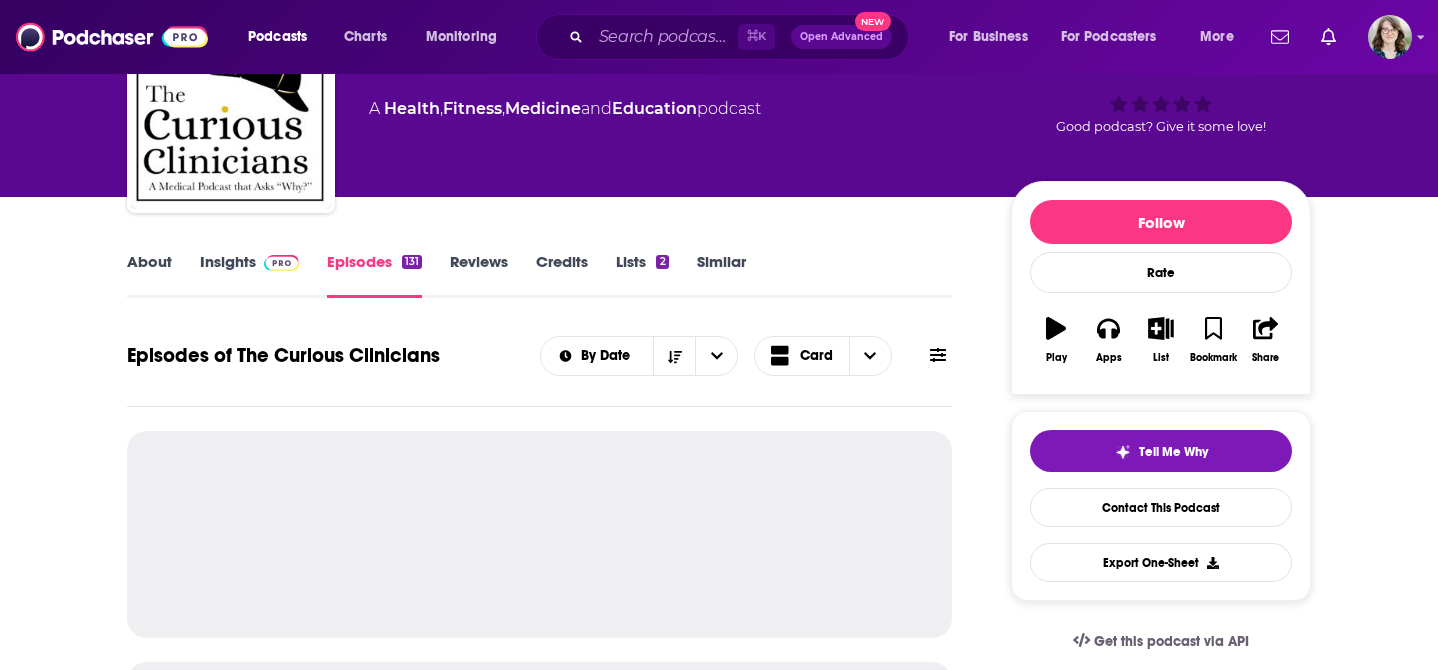 scroll, scrollTop: 300, scrollLeft: 0, axis: vertical 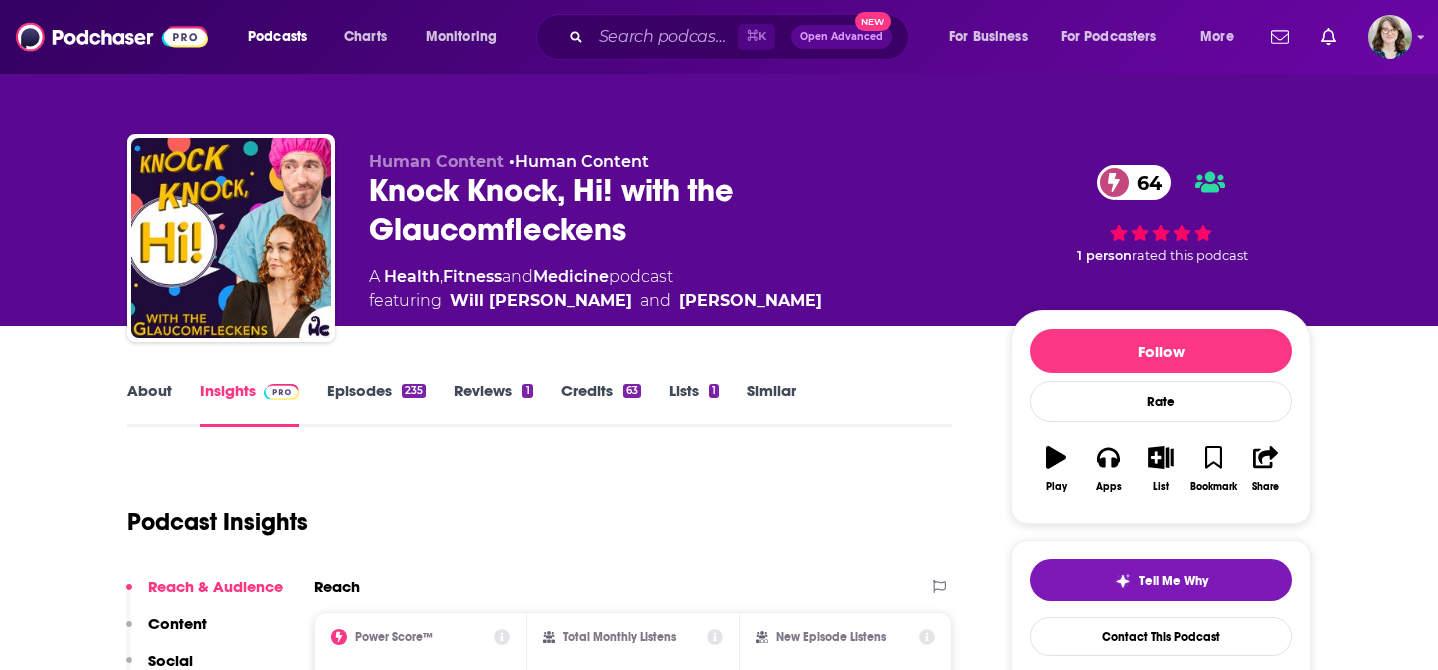 click on "Episodes 235" at bounding box center [376, 404] 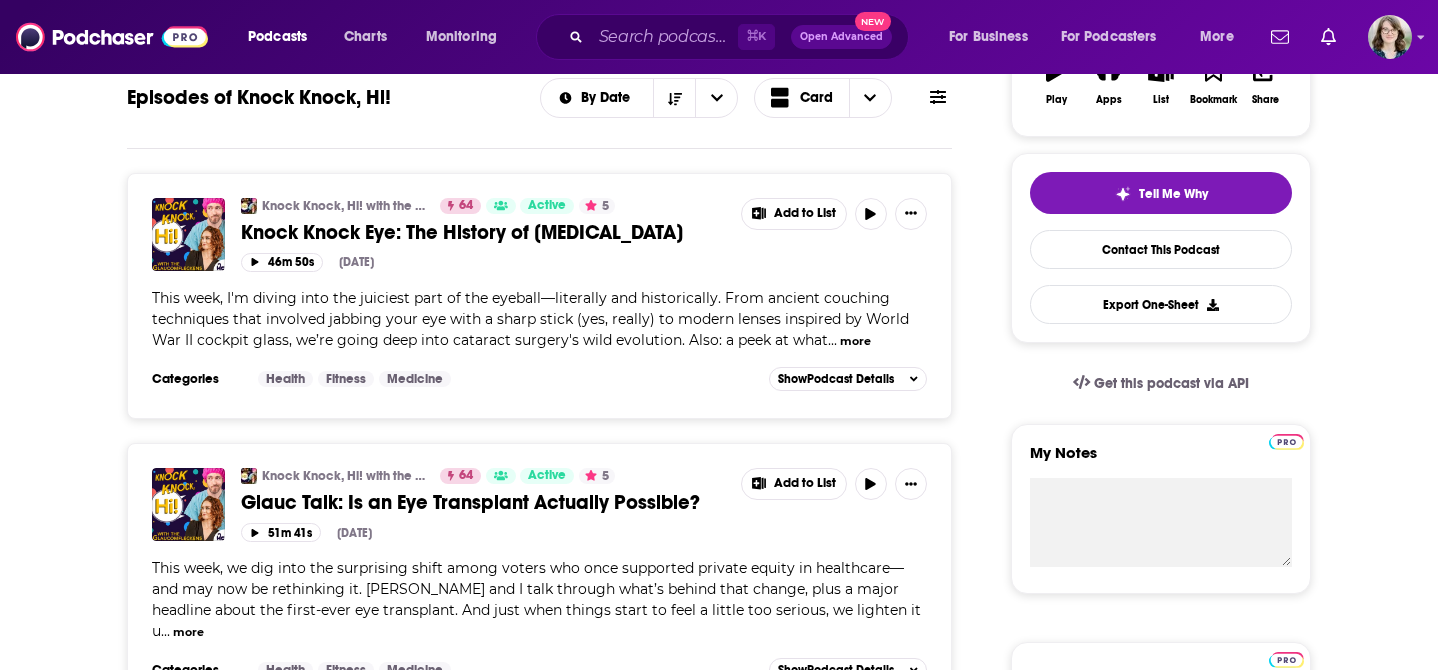 scroll, scrollTop: 29, scrollLeft: 0, axis: vertical 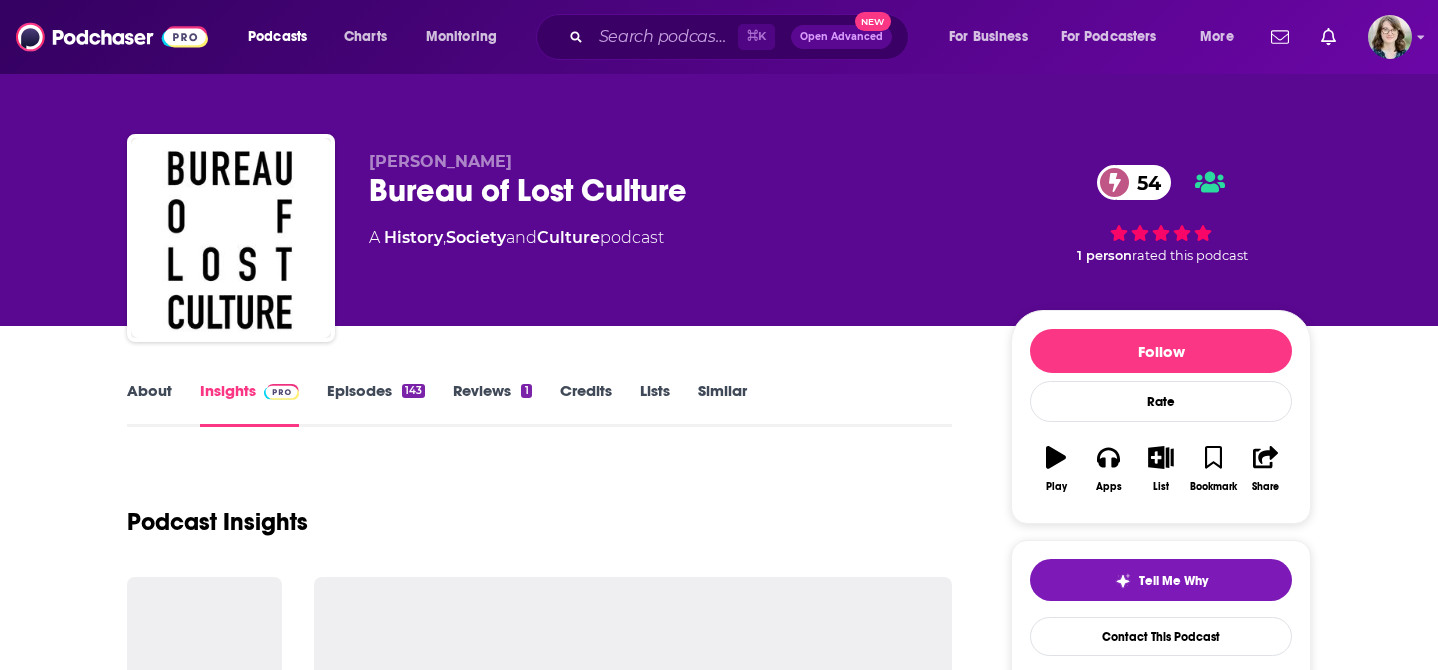 click on "About" at bounding box center (149, 404) 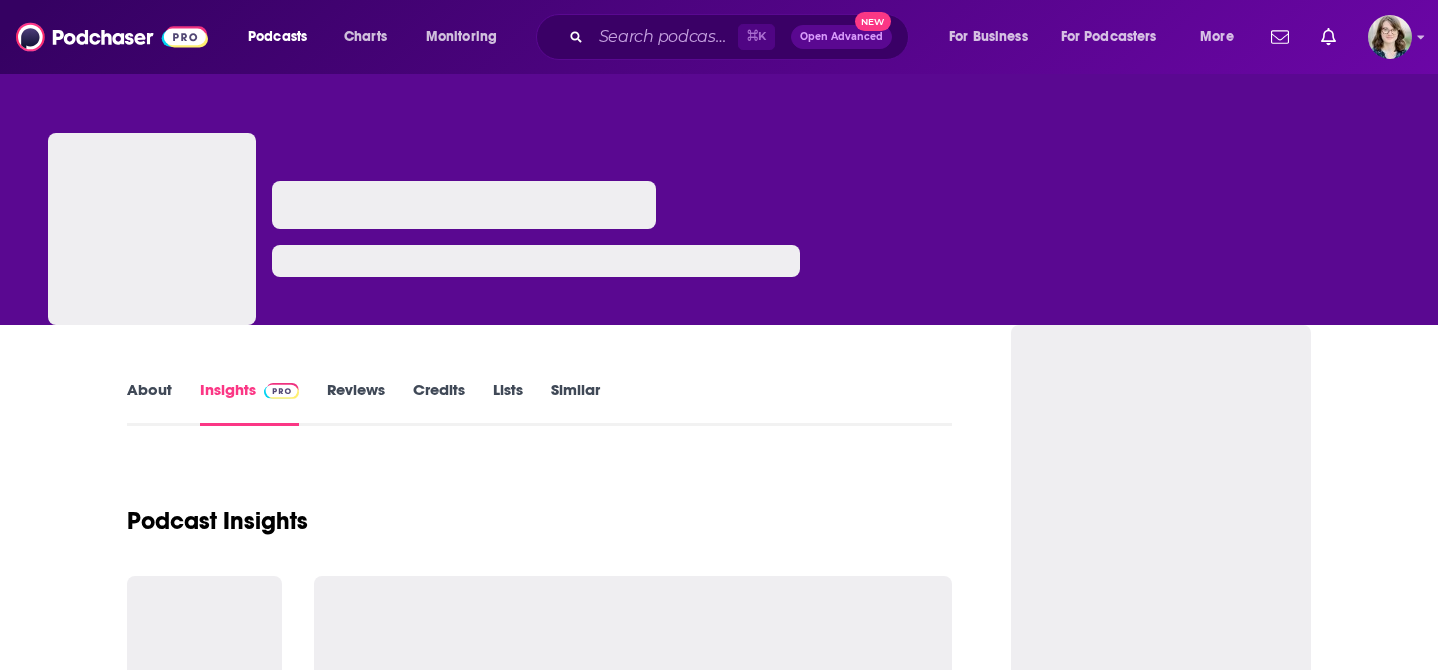 scroll, scrollTop: 0, scrollLeft: 0, axis: both 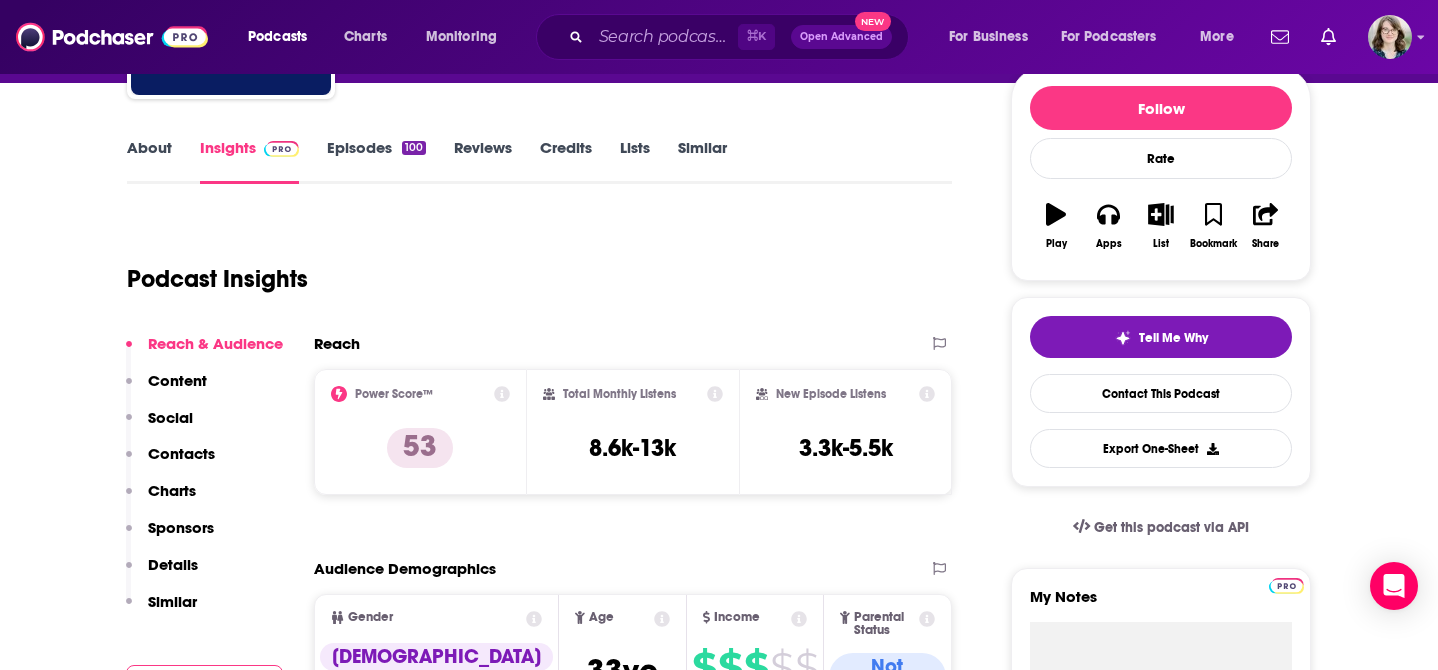 click on "About" at bounding box center (149, 161) 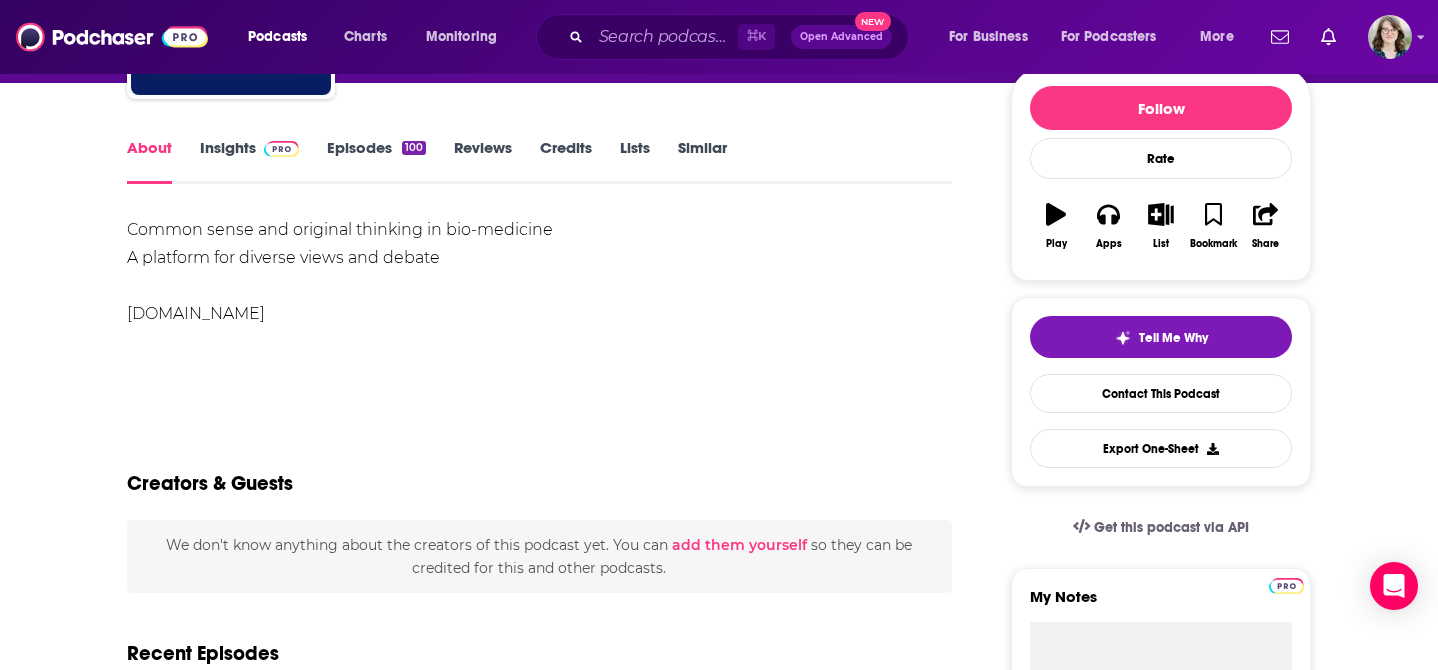 scroll, scrollTop: 0, scrollLeft: 0, axis: both 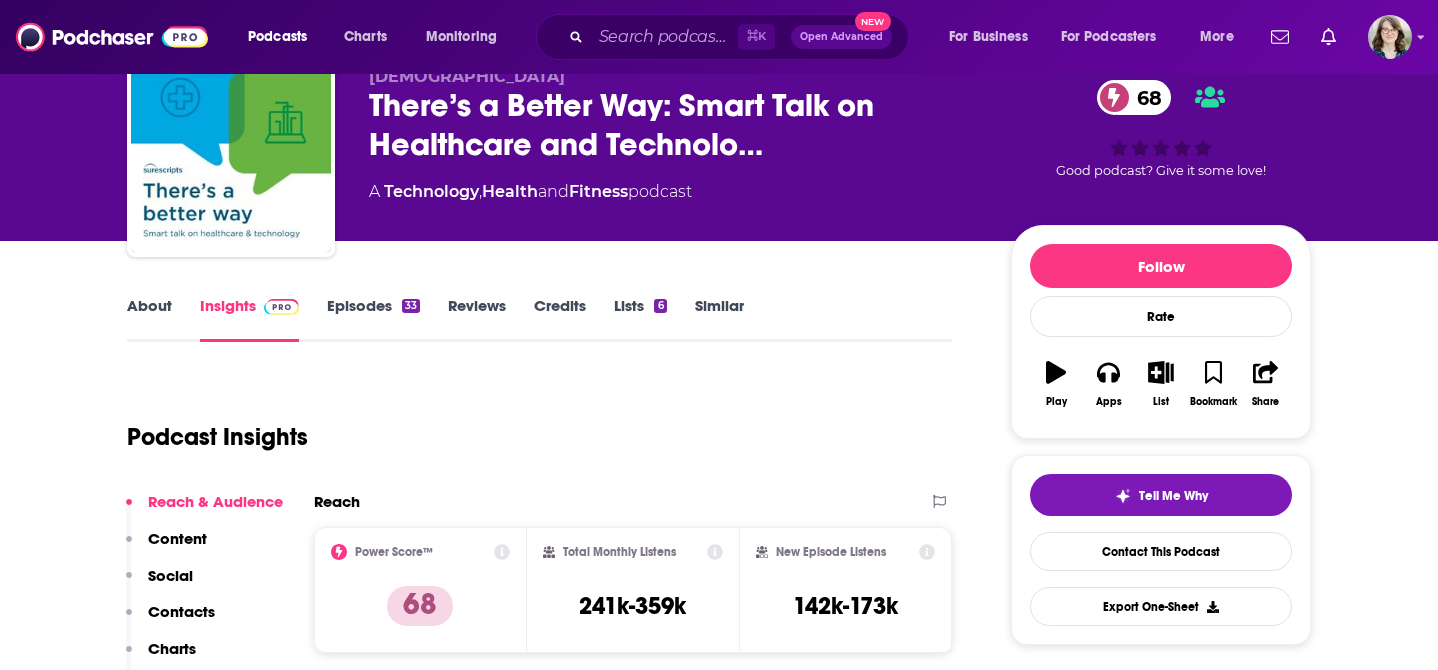 click on "About" at bounding box center (149, 319) 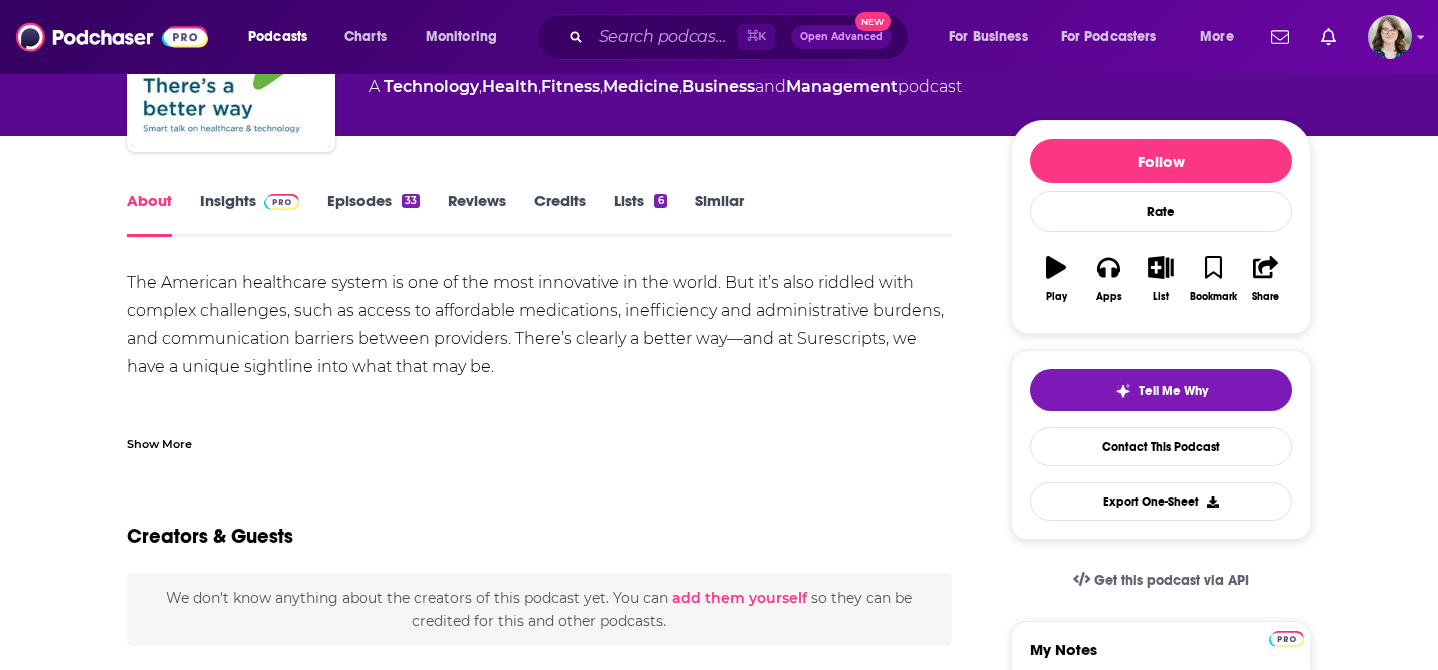 scroll, scrollTop: 191, scrollLeft: 0, axis: vertical 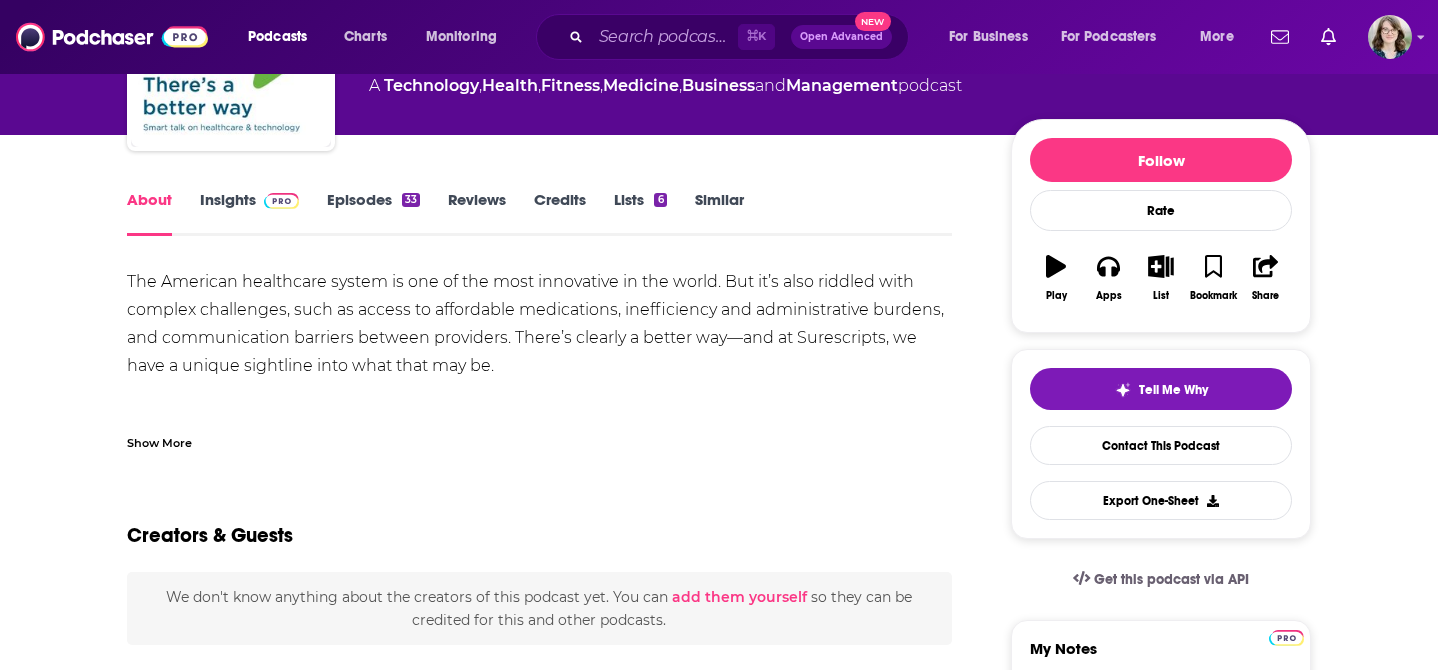 click on "Insights" at bounding box center (249, 213) 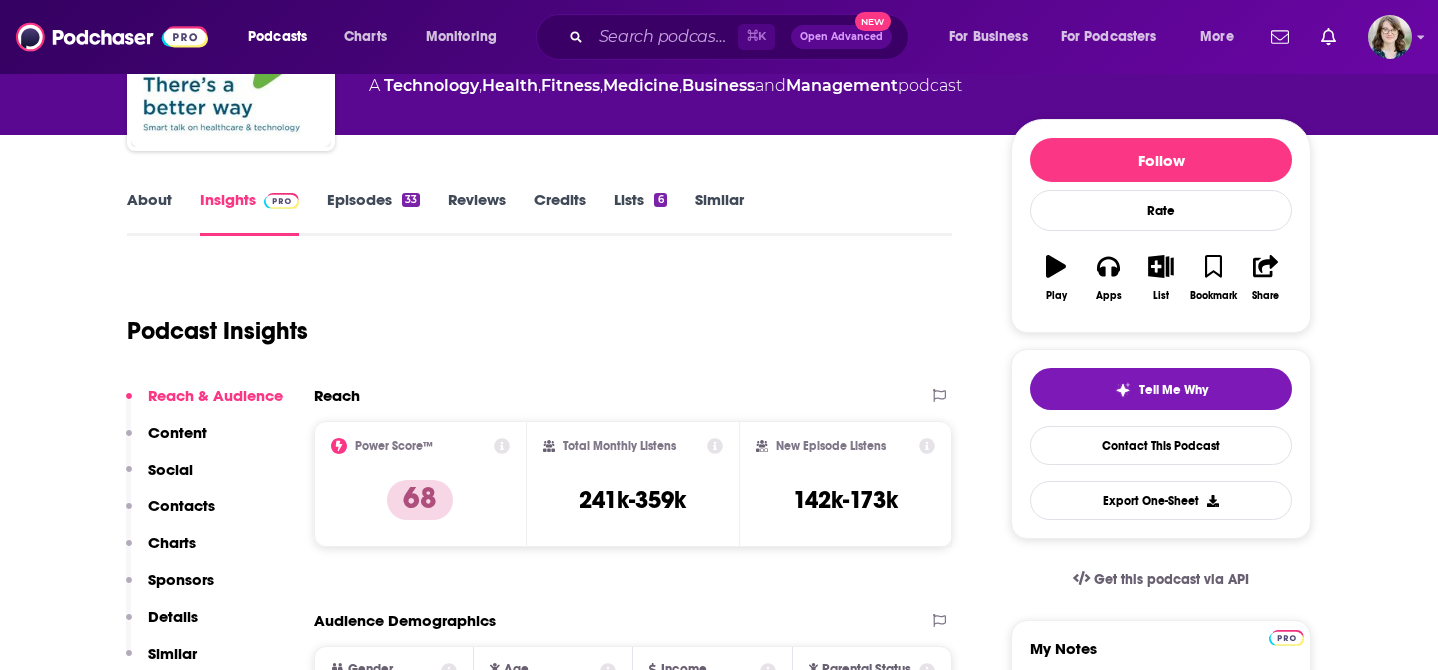 scroll, scrollTop: 0, scrollLeft: 0, axis: both 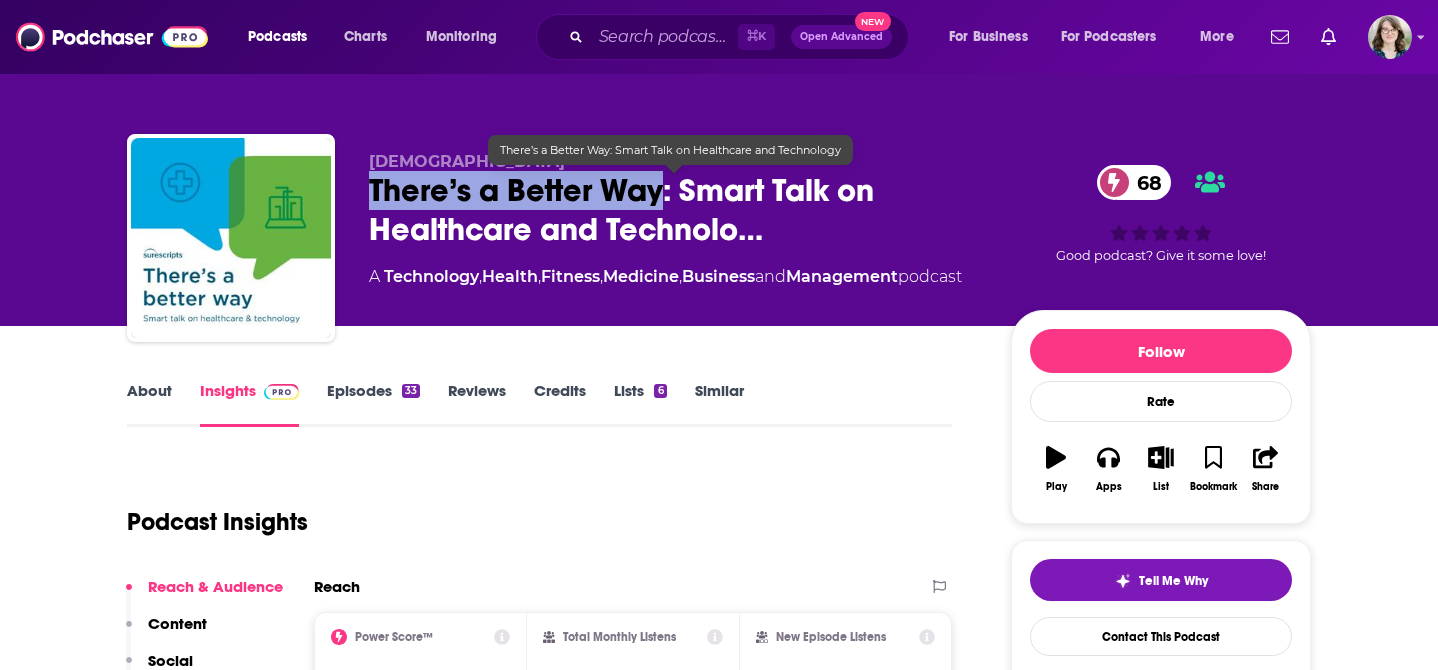 drag, startPoint x: 364, startPoint y: 182, endPoint x: 665, endPoint y: 182, distance: 301 